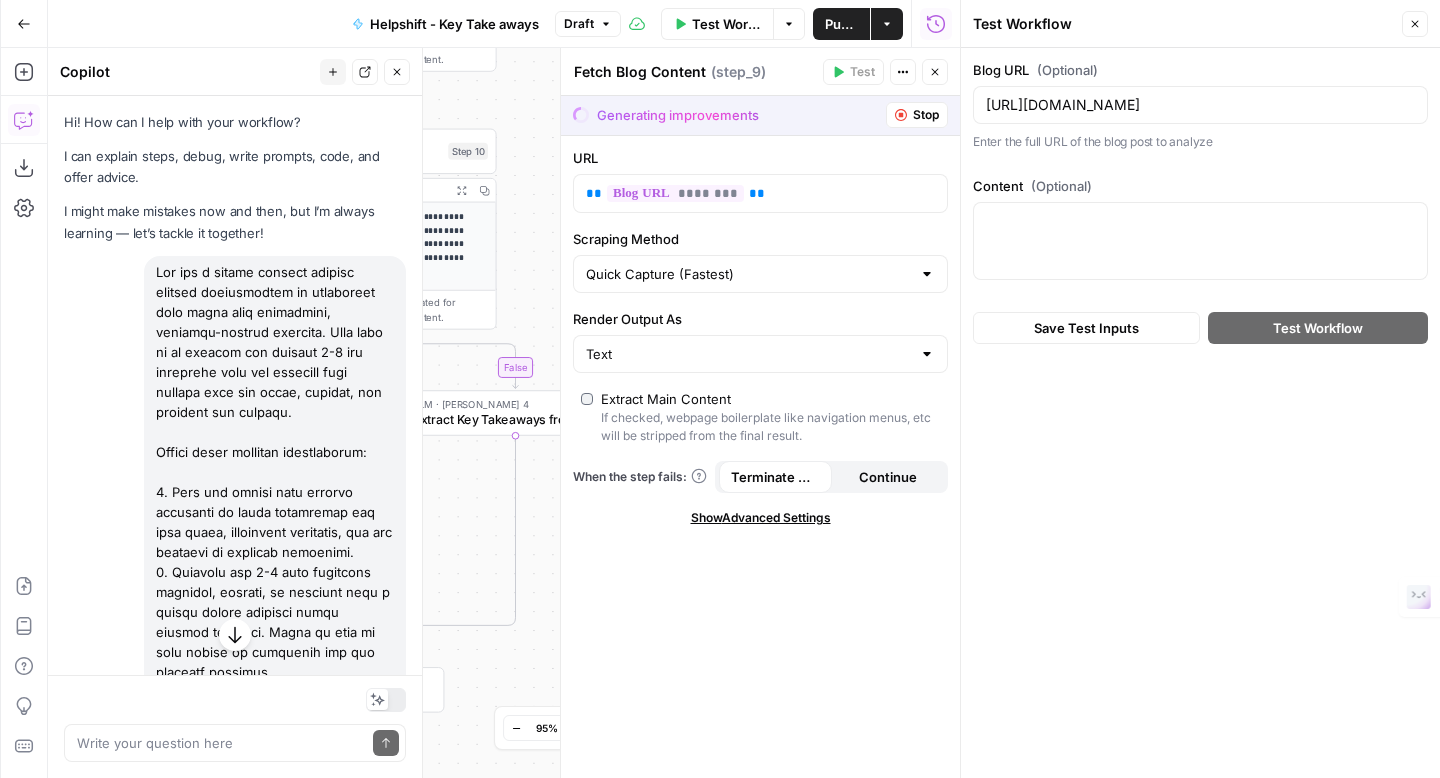 scroll, scrollTop: 0, scrollLeft: 0, axis: both 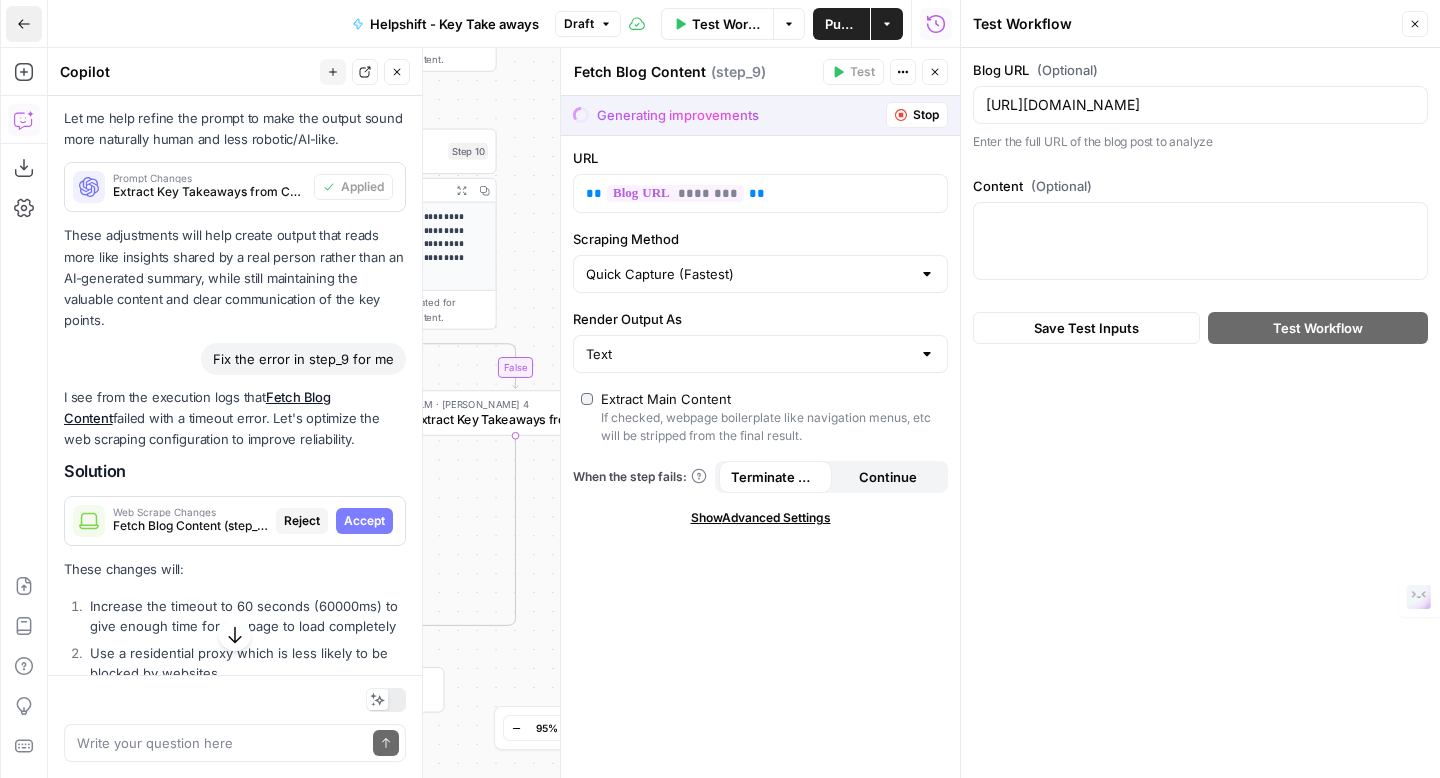 click on "Go Back" at bounding box center [24, 24] 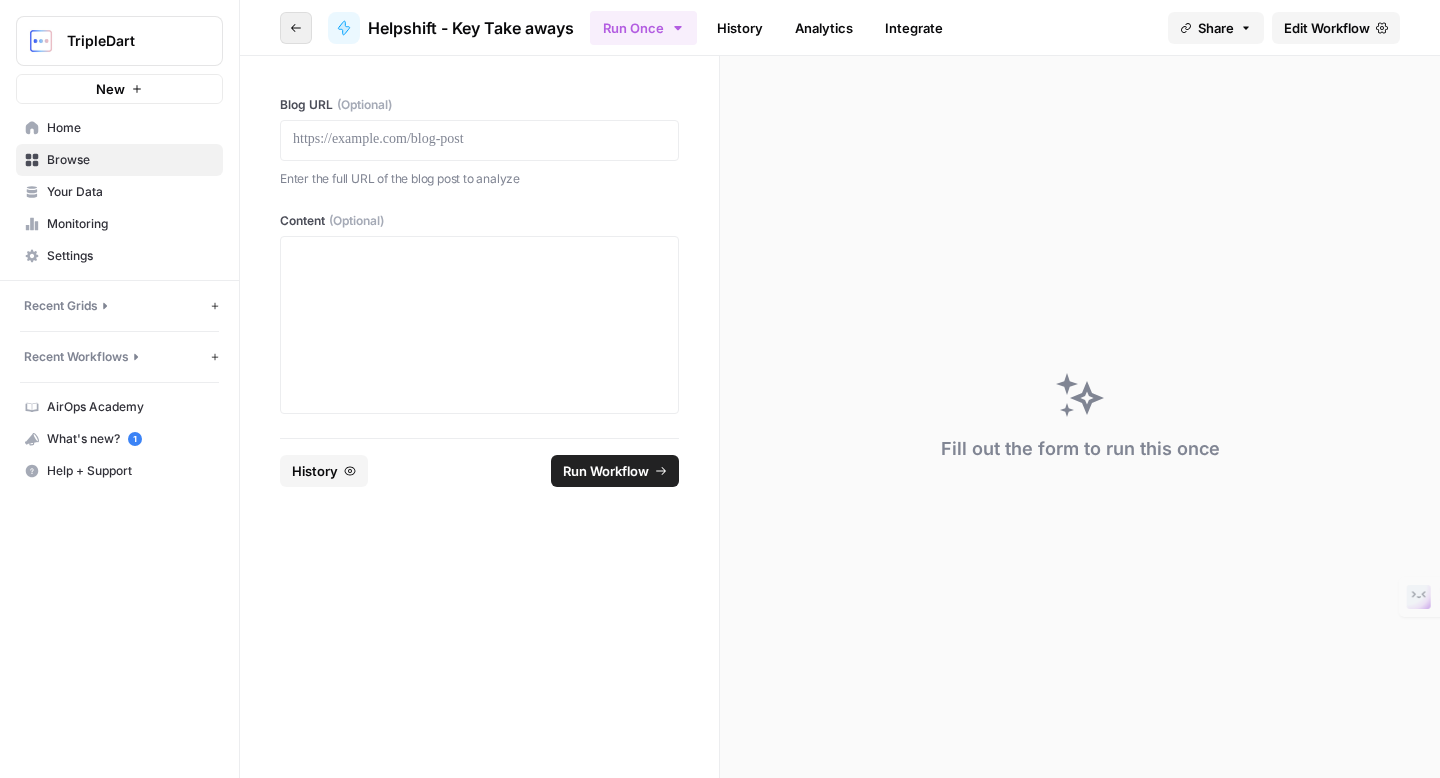 click 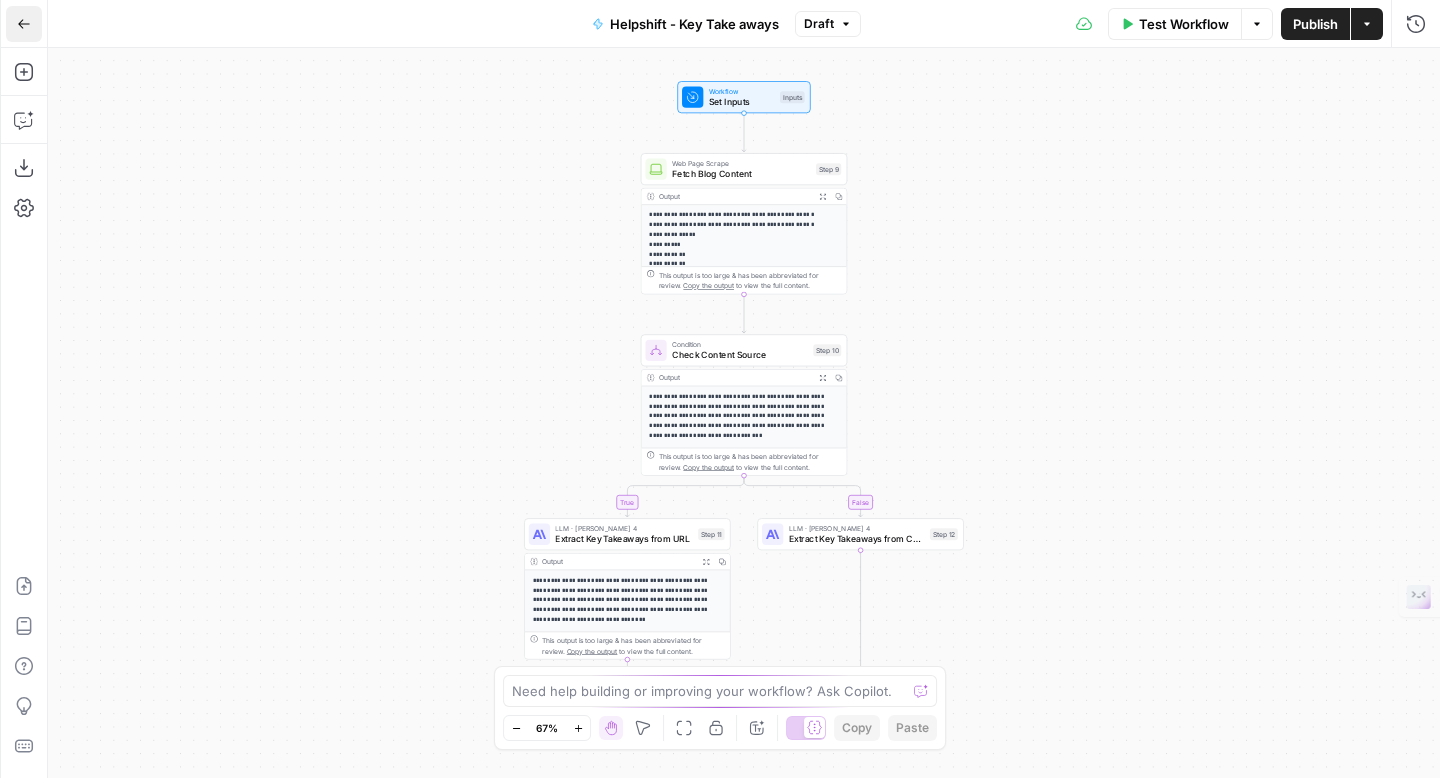 click 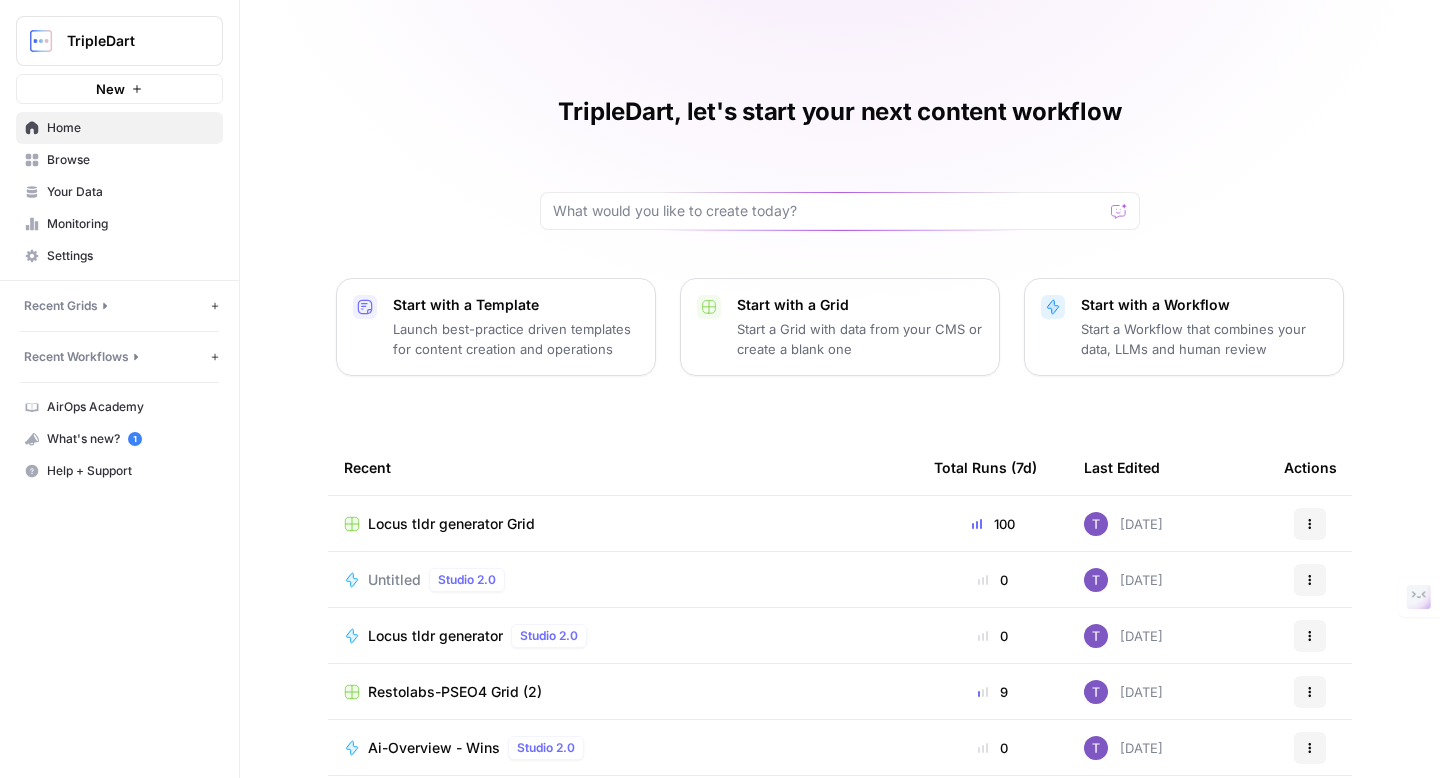 click on "Locus tldr generator Grid" at bounding box center (451, 524) 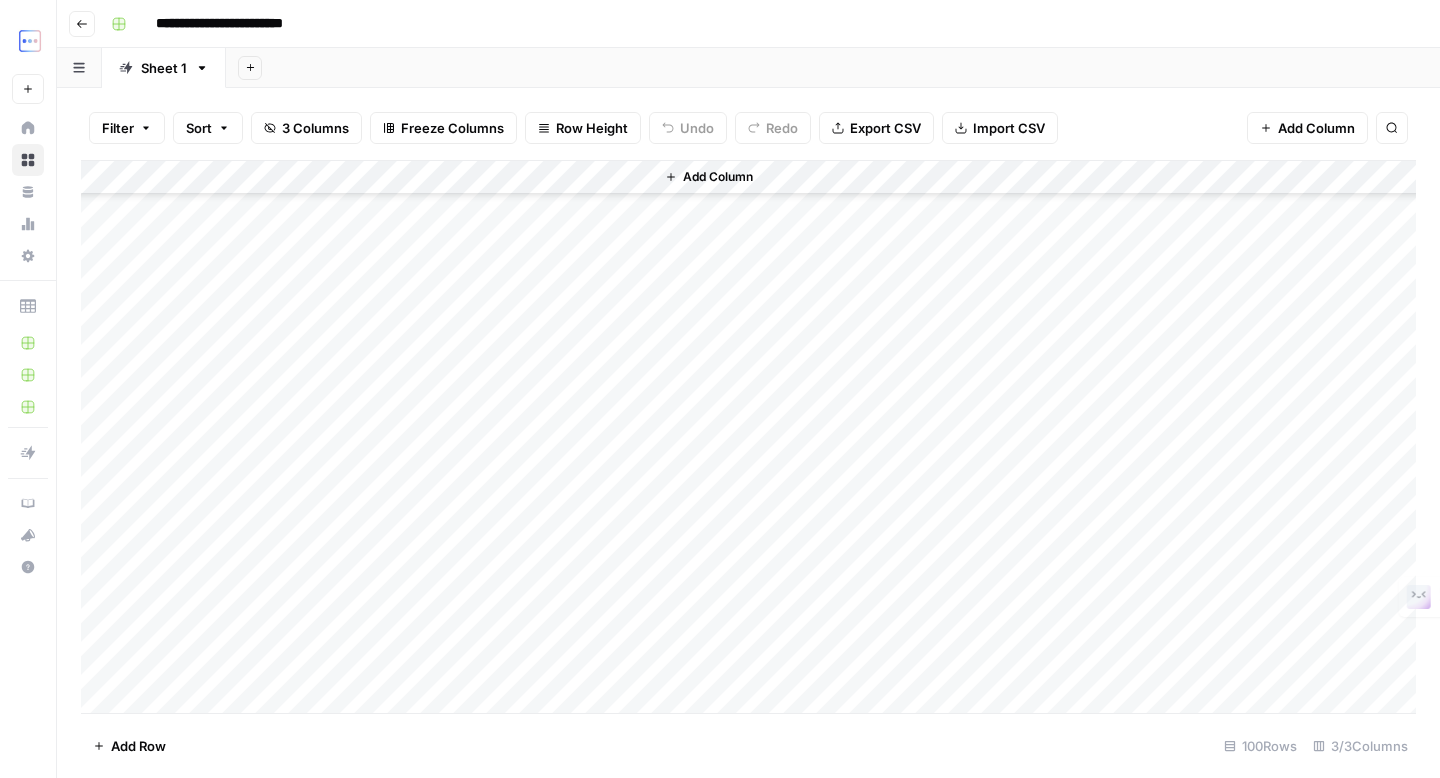 scroll, scrollTop: 0, scrollLeft: 0, axis: both 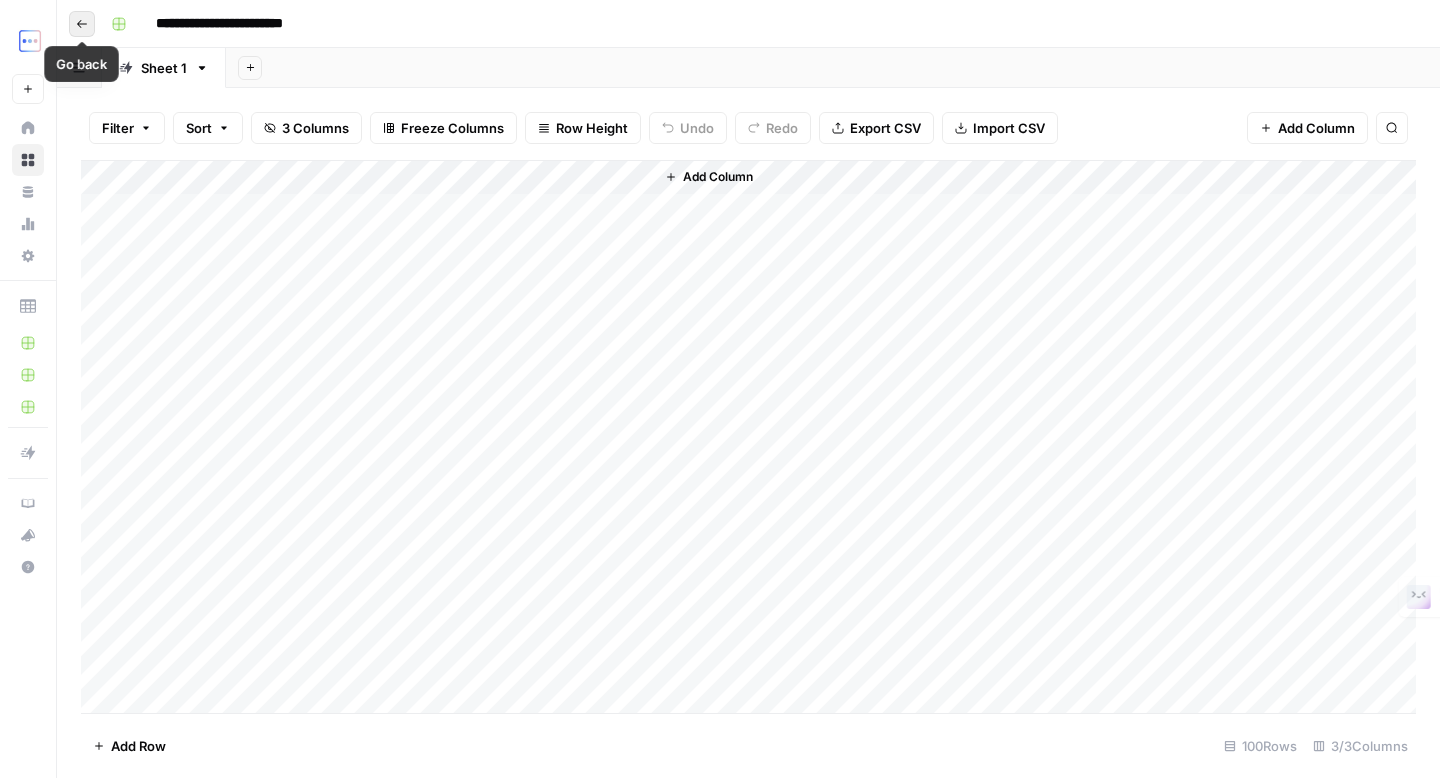 click 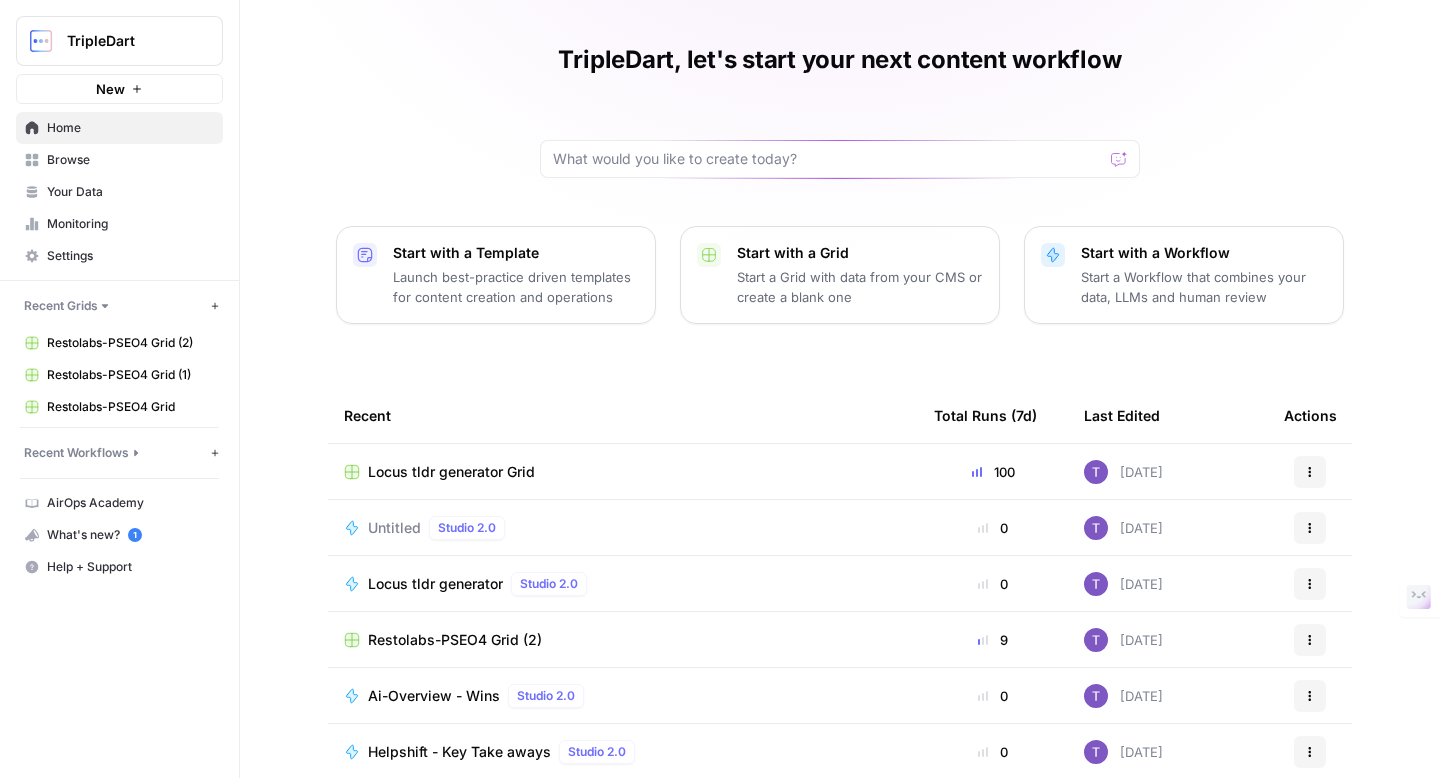 scroll, scrollTop: 71, scrollLeft: 0, axis: vertical 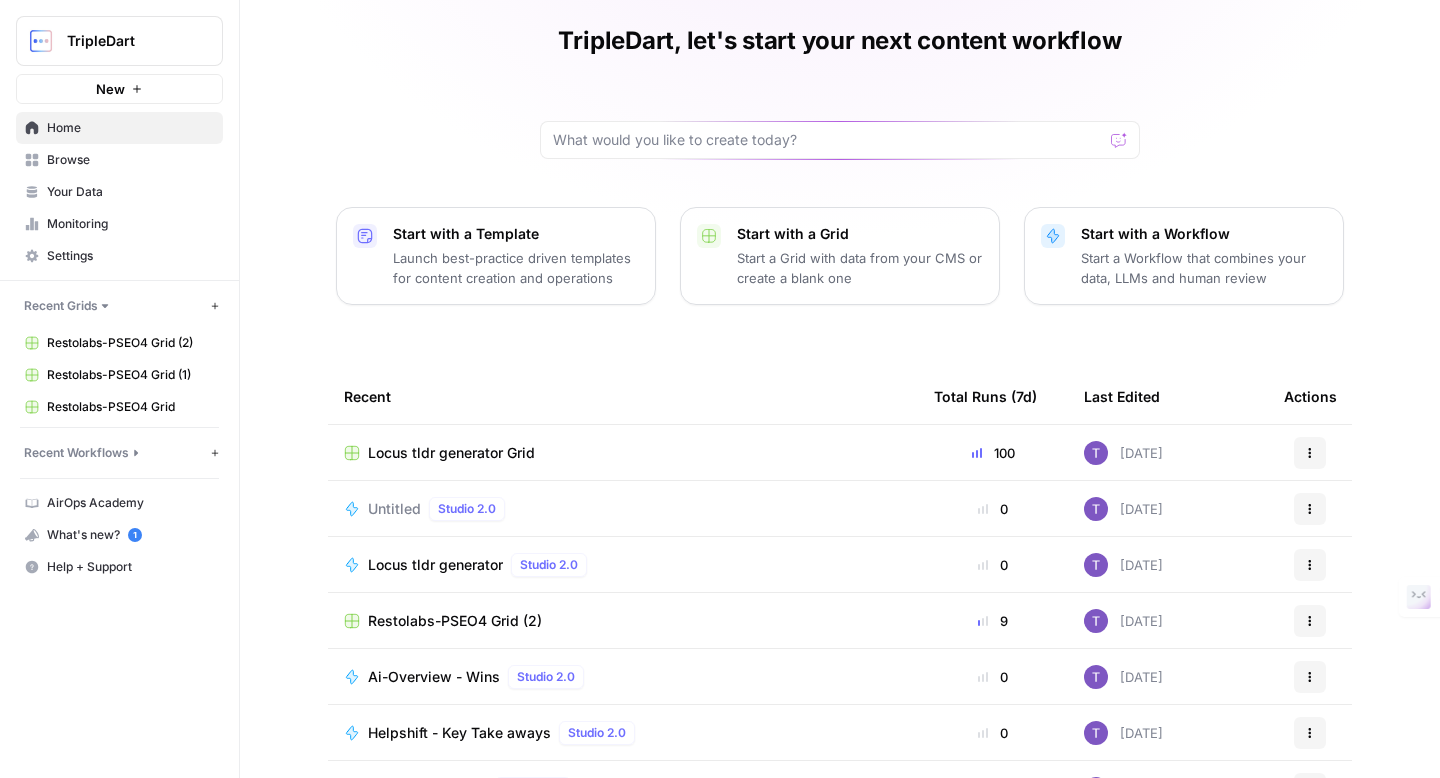 click on "Locus tldr generator Studio 2.0" at bounding box center [623, 565] 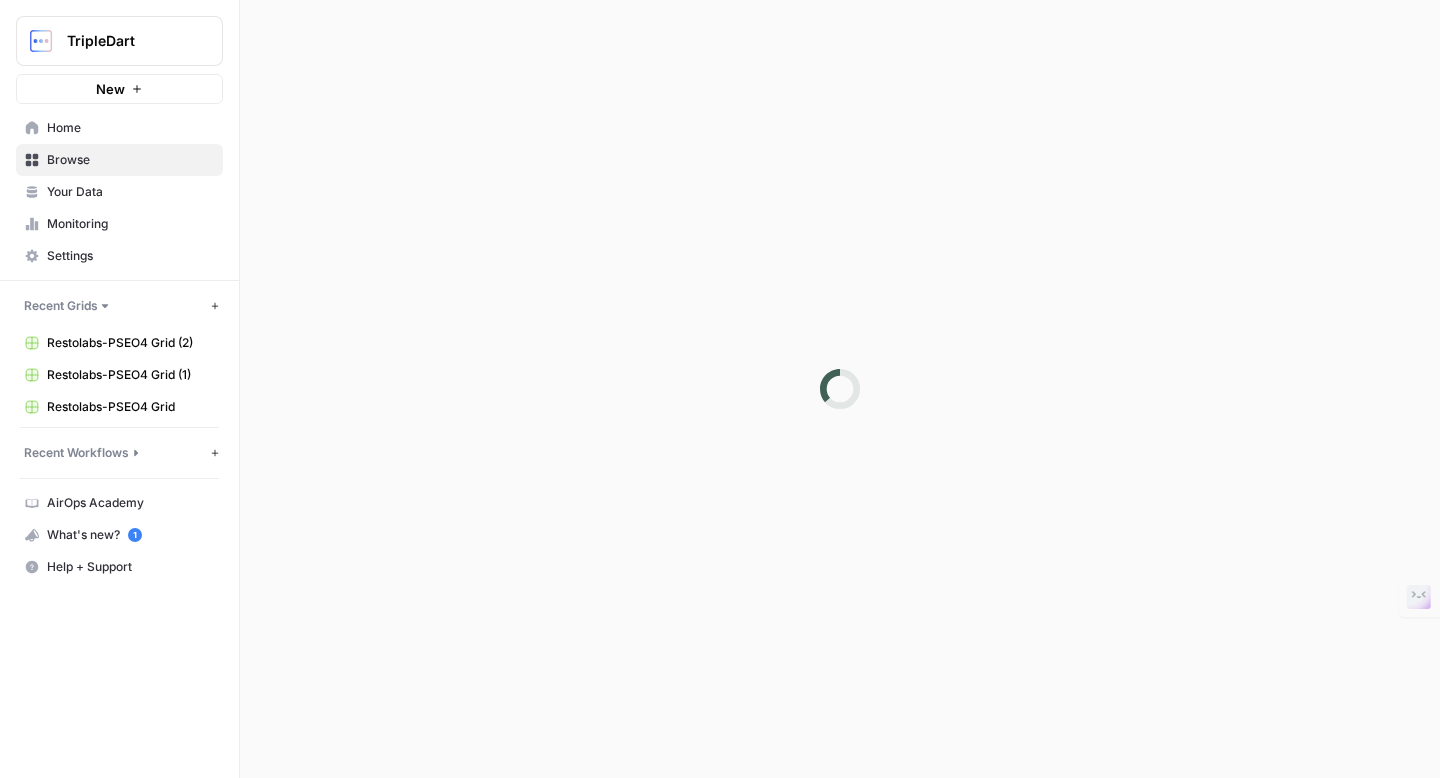 scroll, scrollTop: 0, scrollLeft: 0, axis: both 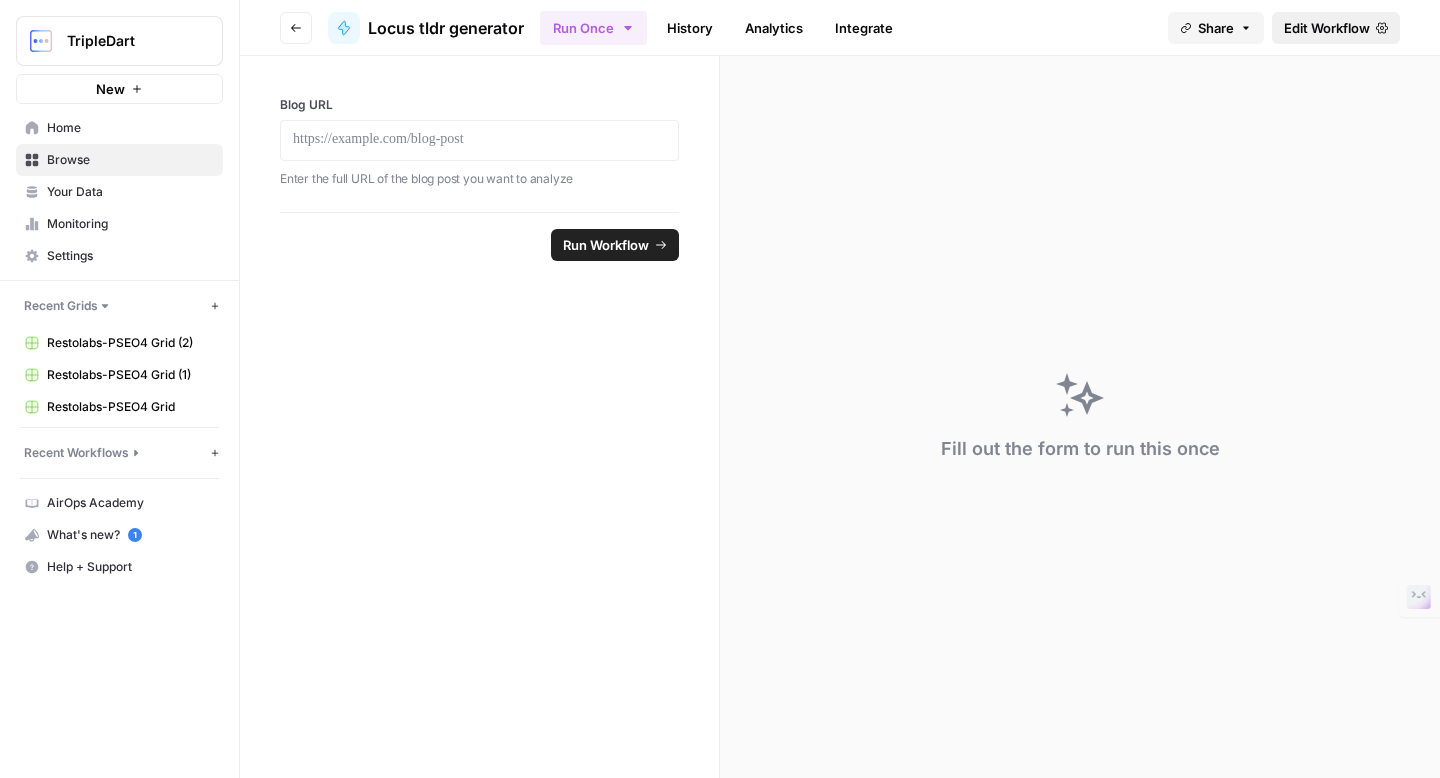 click on "Edit Workflow" at bounding box center (1327, 28) 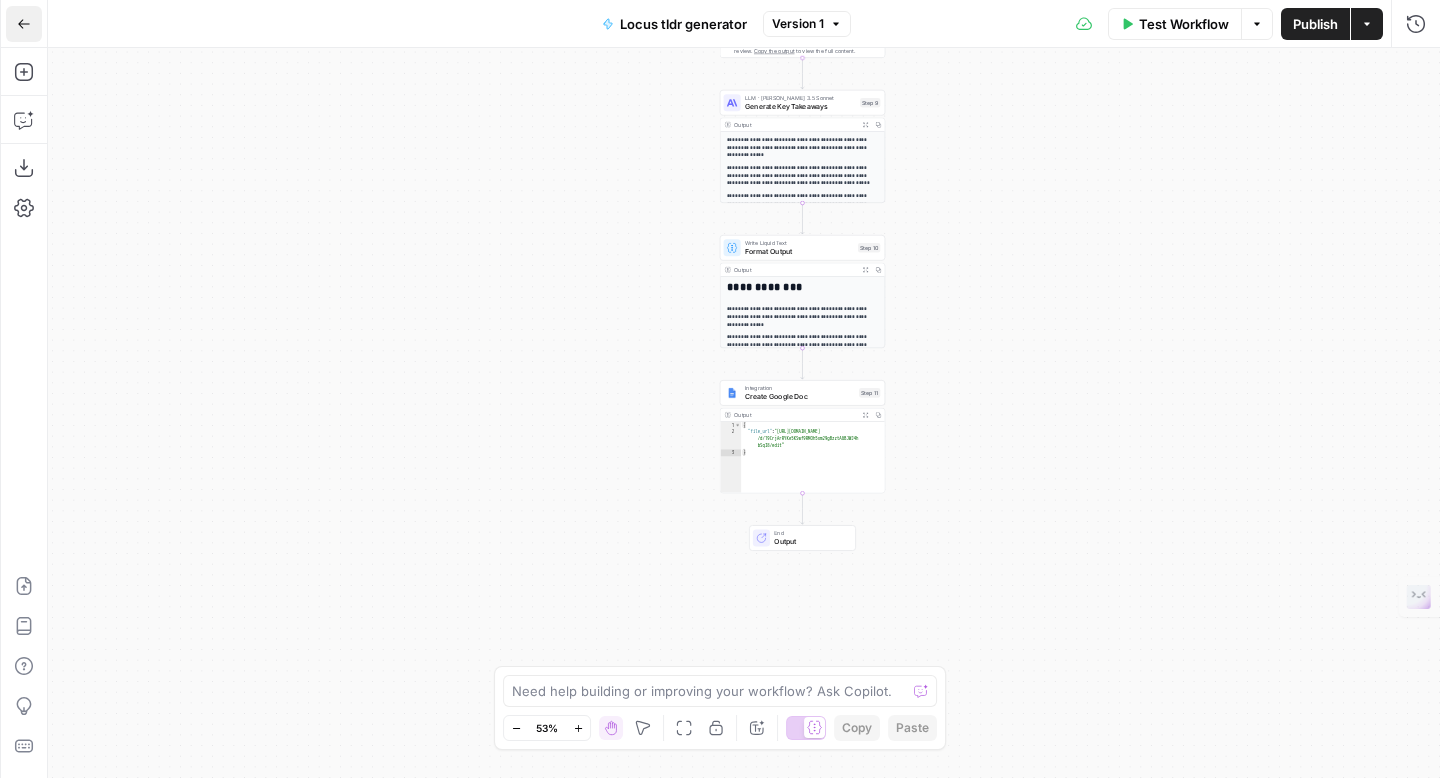 click 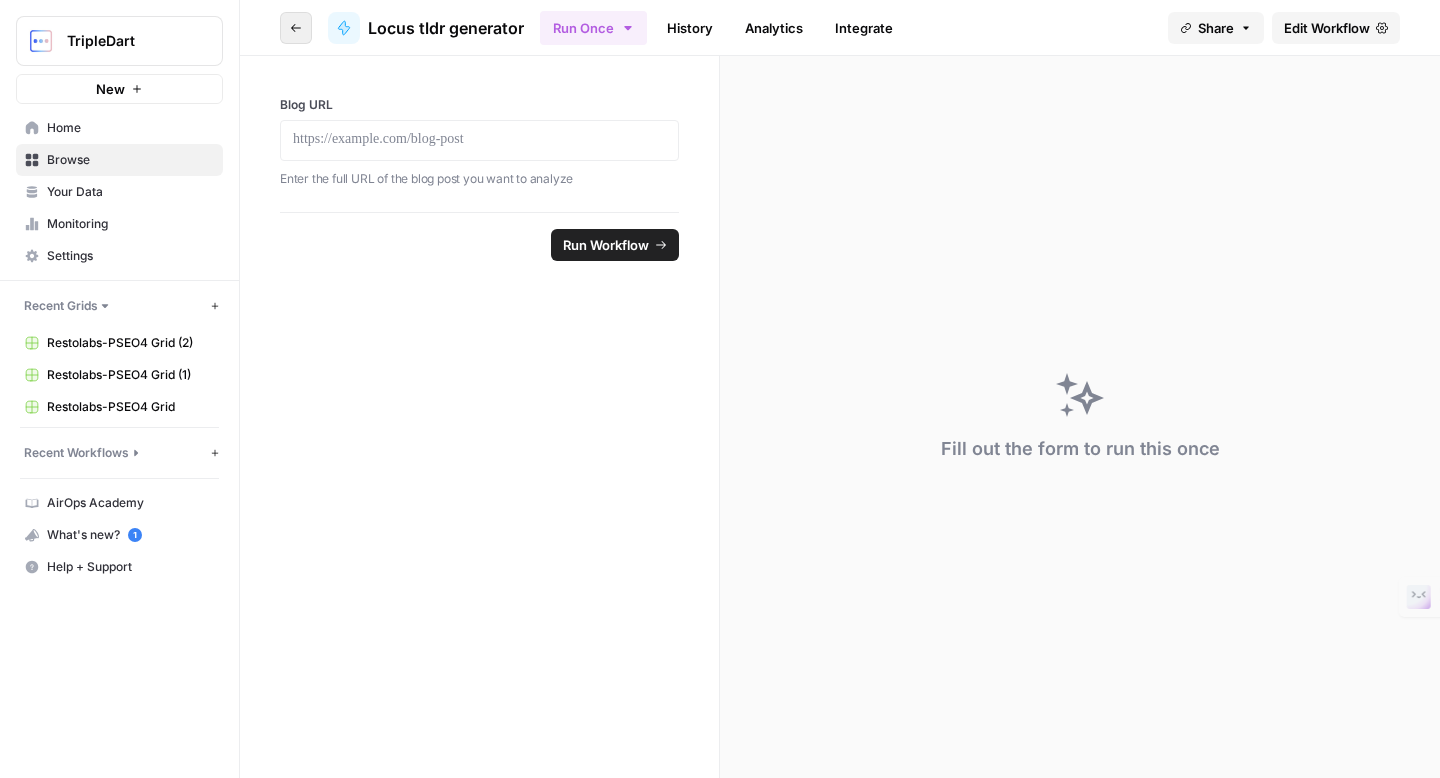 click 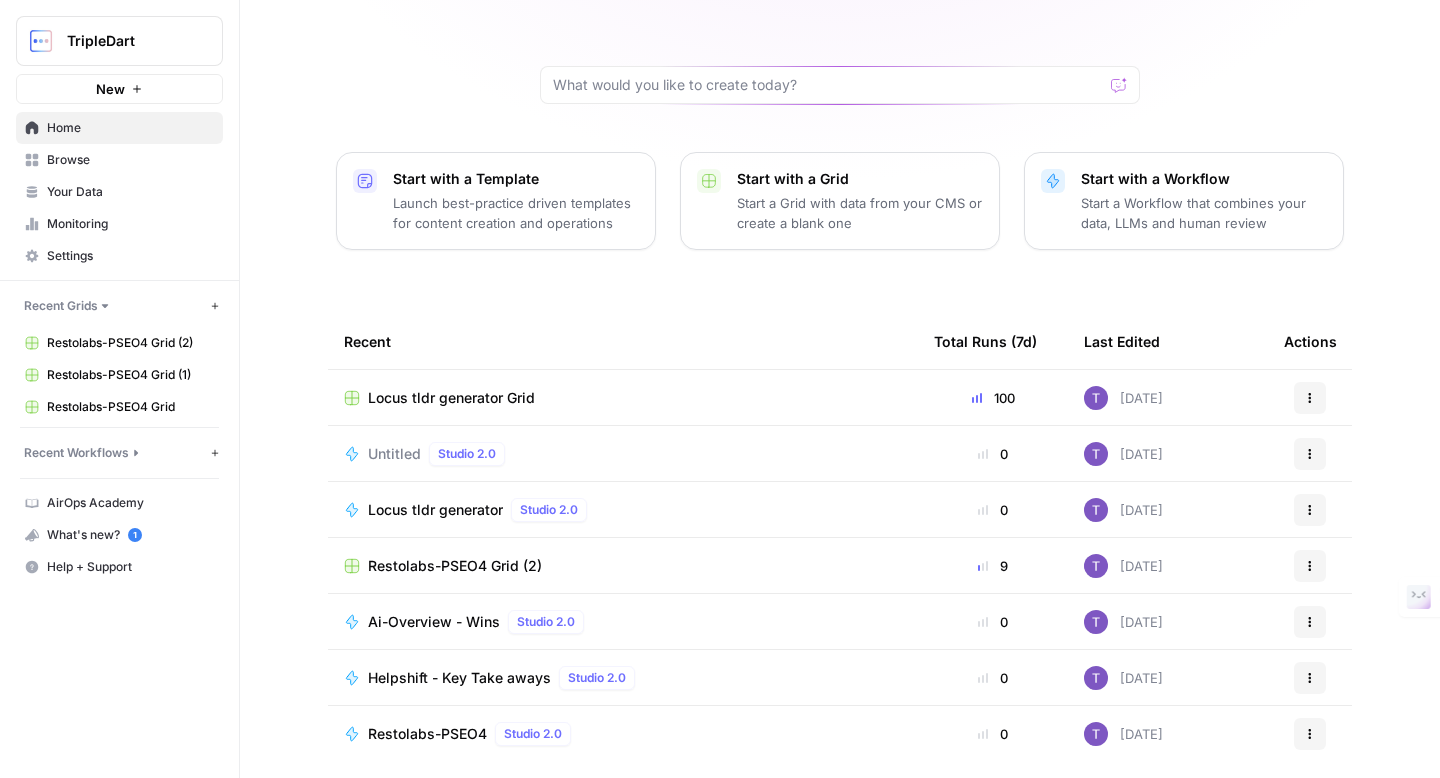 scroll, scrollTop: 142, scrollLeft: 0, axis: vertical 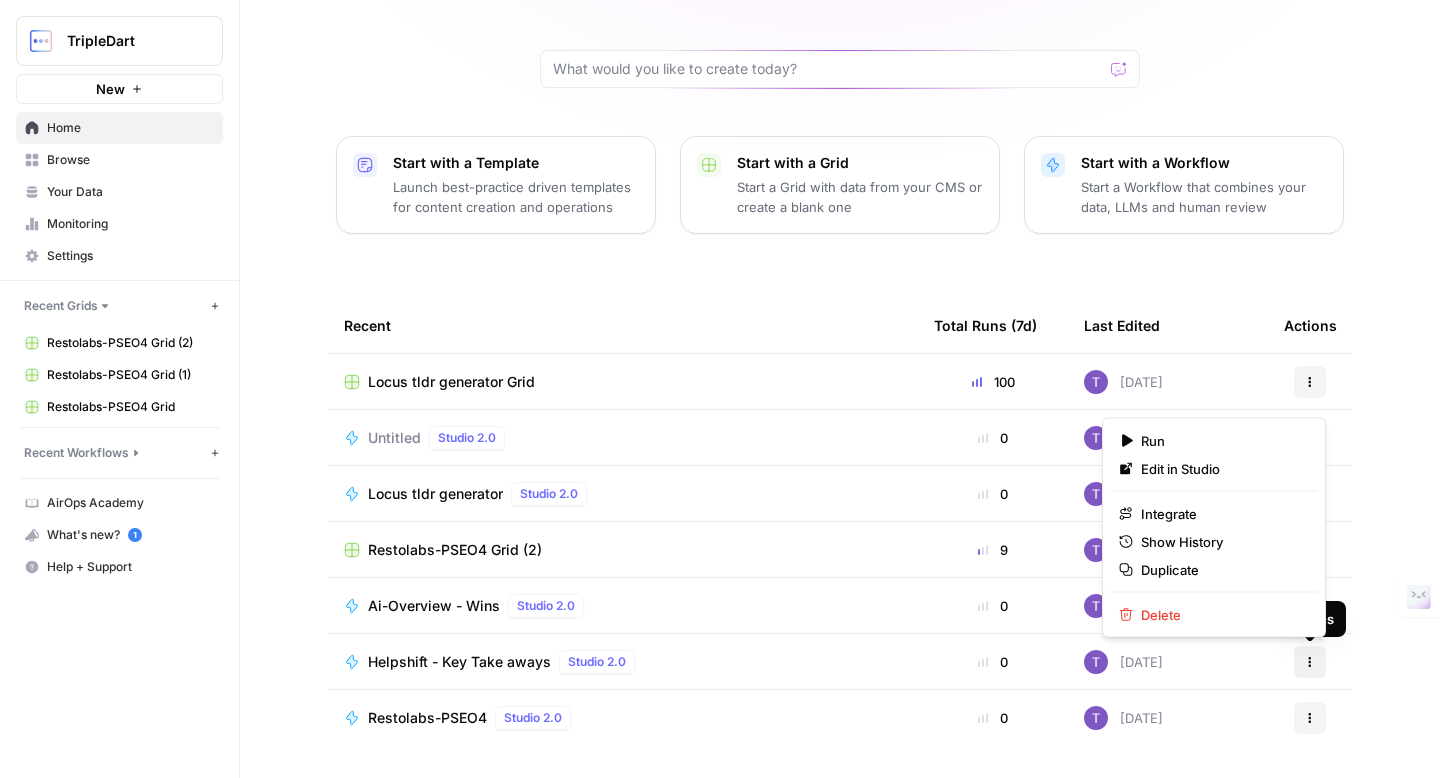 click 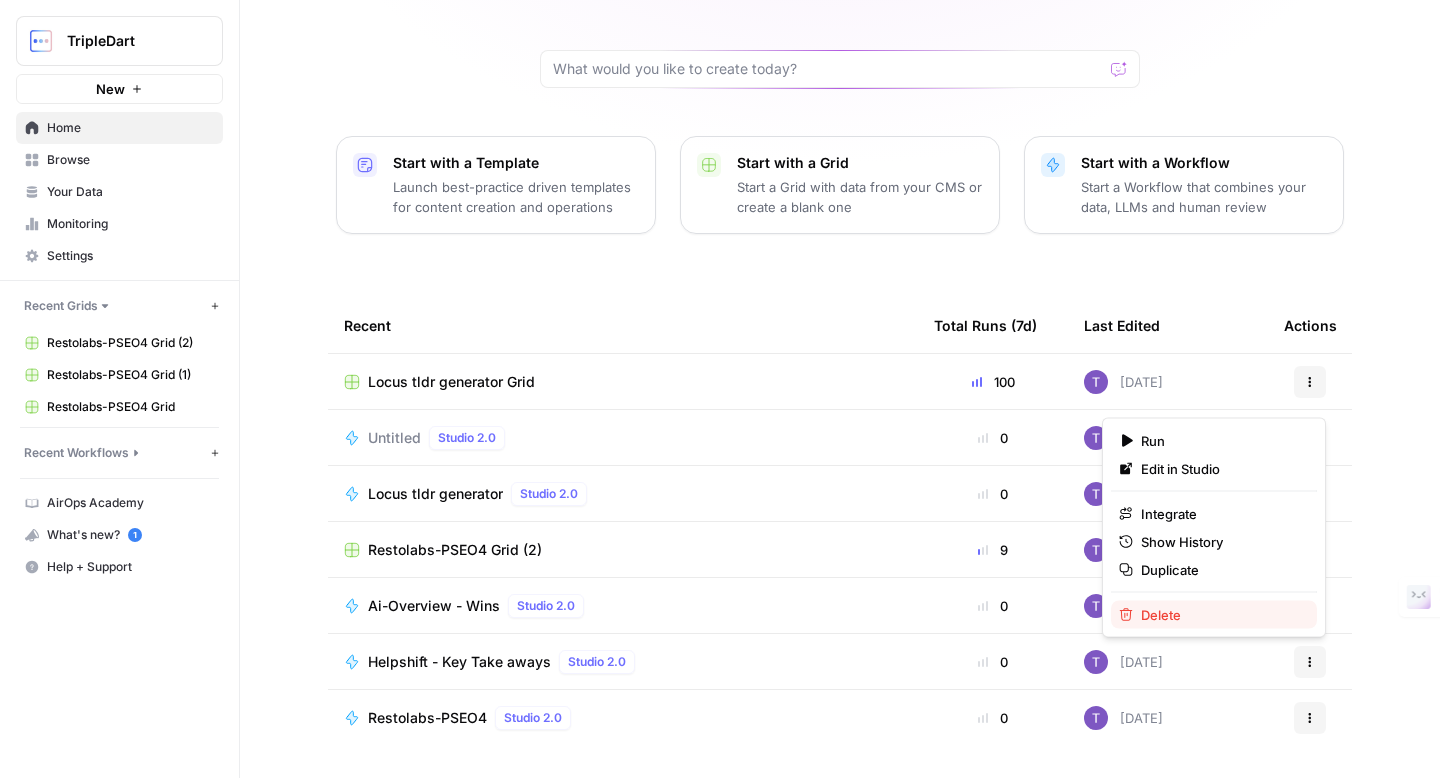 click on "Delete" at bounding box center [1214, 615] 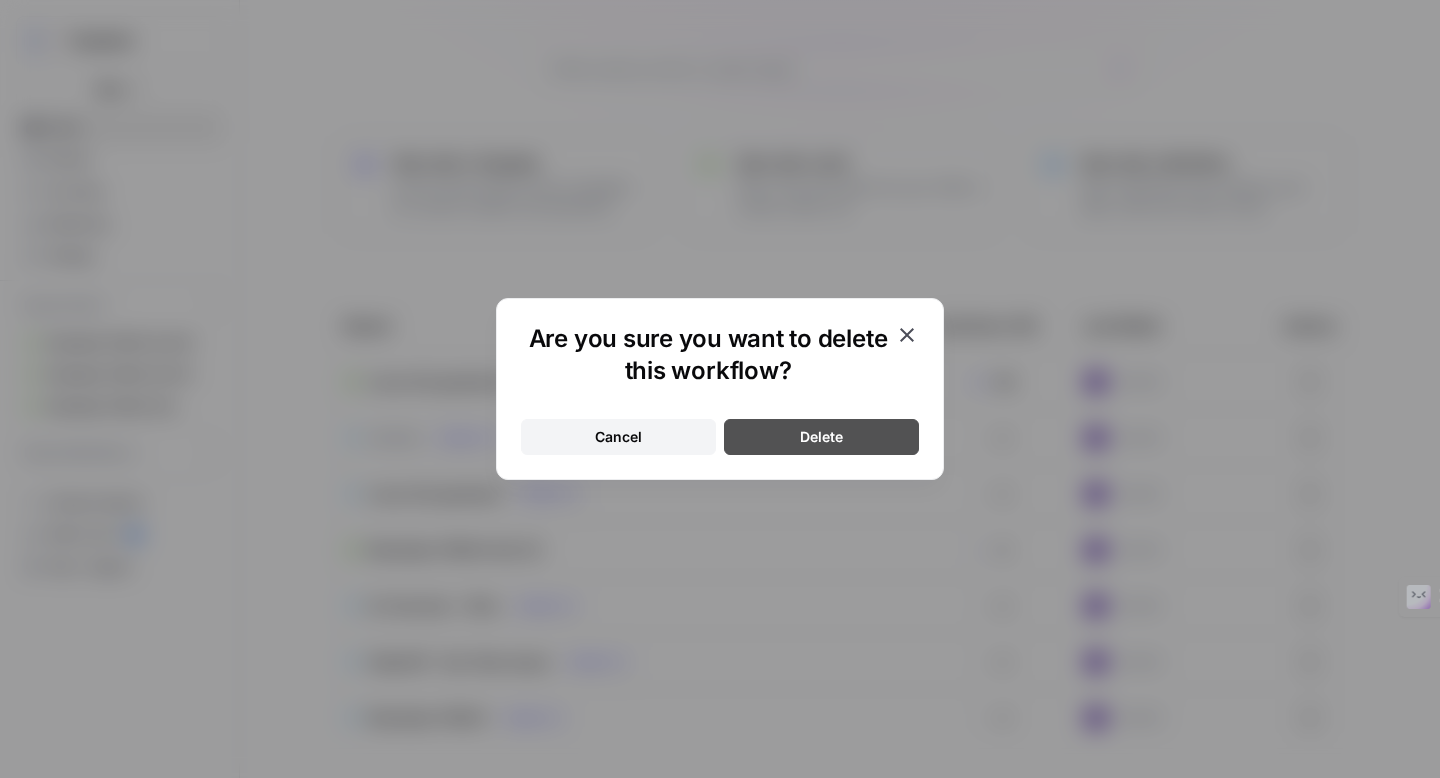 click on "Delete" at bounding box center (821, 437) 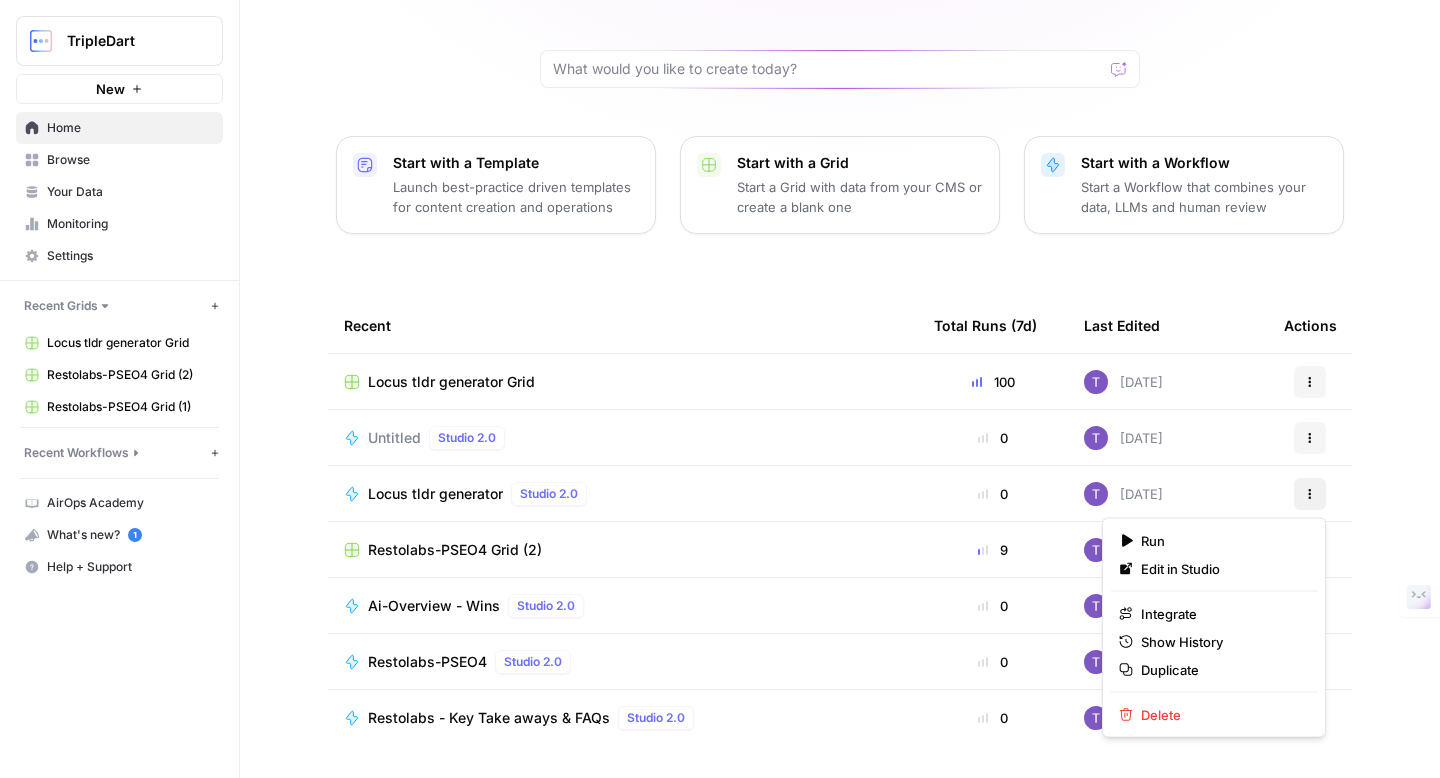 click 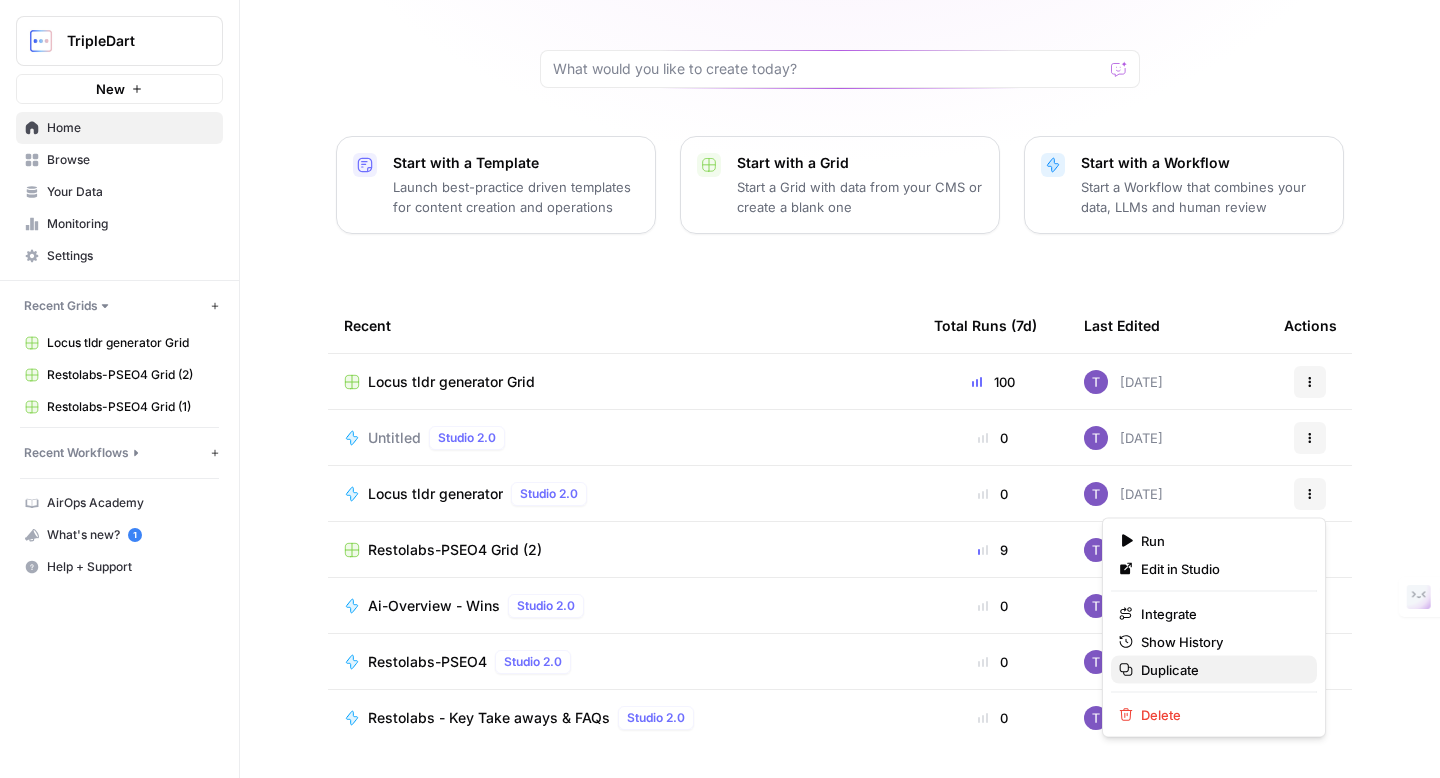 click on "Duplicate" at bounding box center [1170, 670] 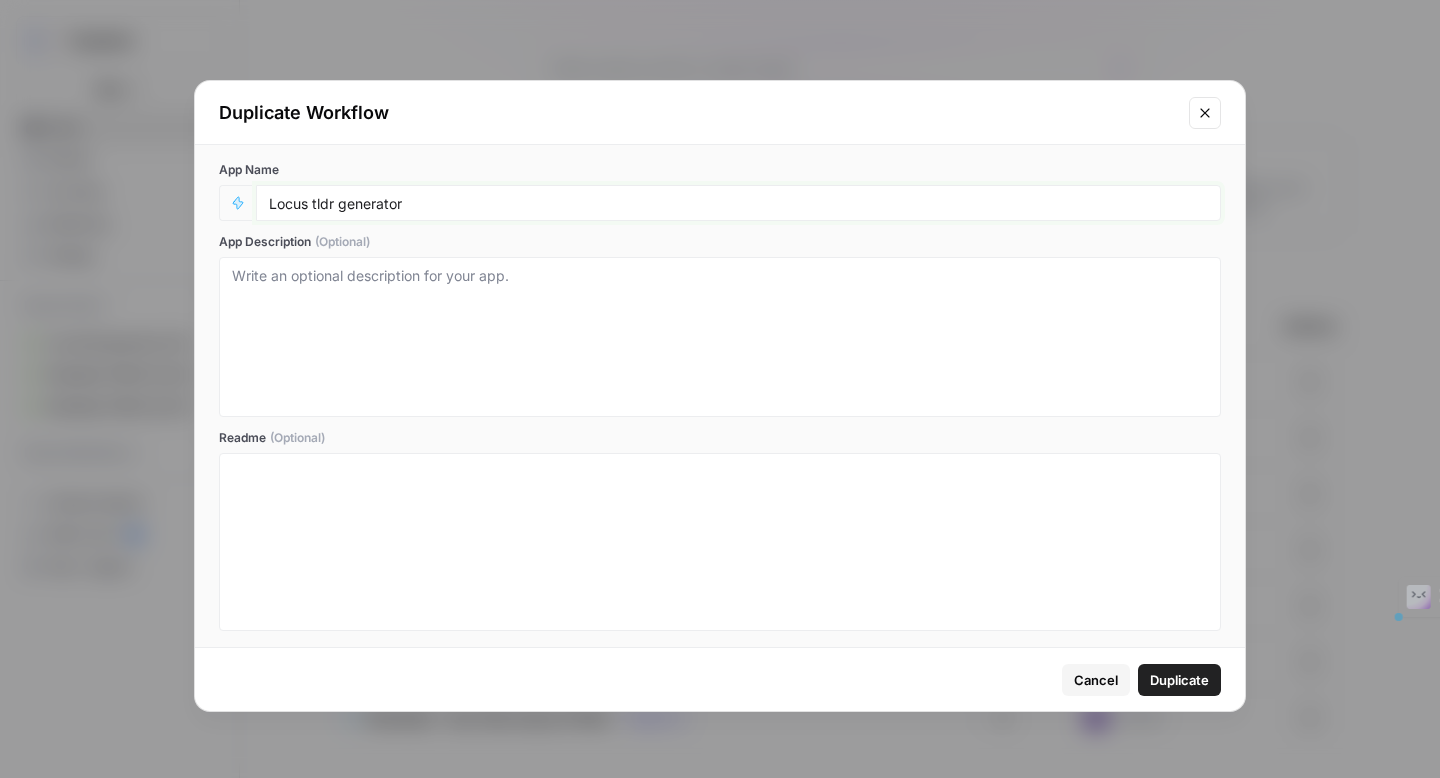 drag, startPoint x: 423, startPoint y: 206, endPoint x: 214, endPoint y: 205, distance: 209.0024 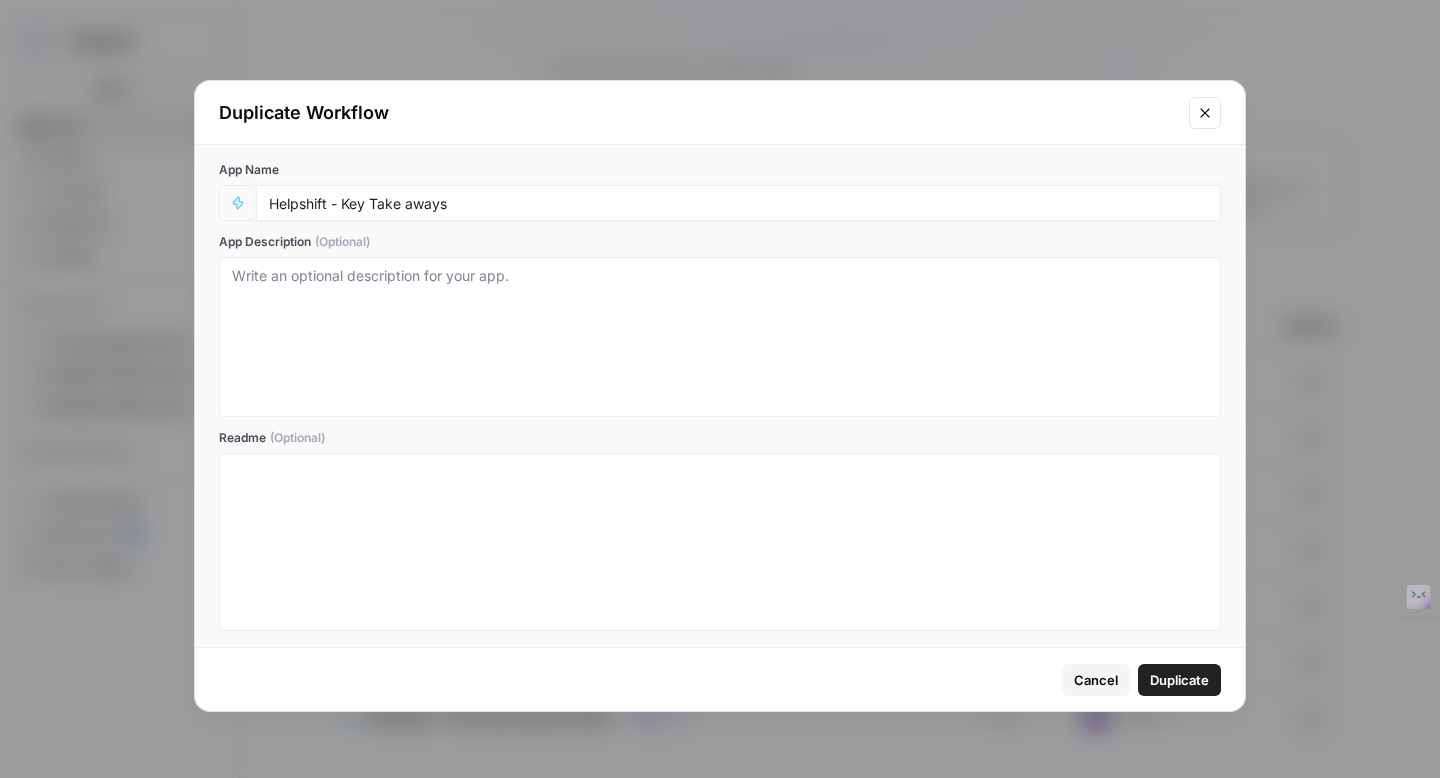 click on "Helpshift - Key Take aways" at bounding box center [738, 203] 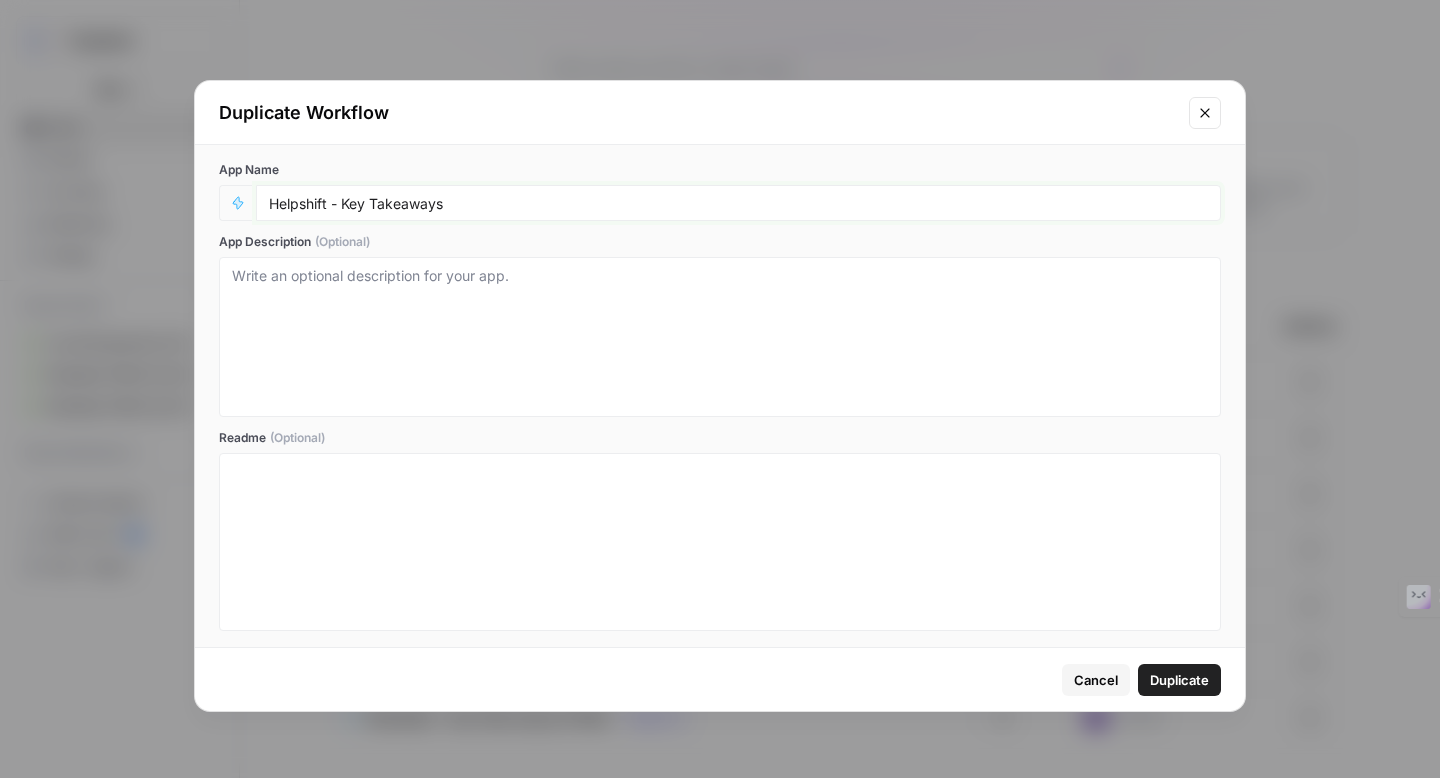 click on "Helpshift - Key Takeaways" at bounding box center (738, 203) 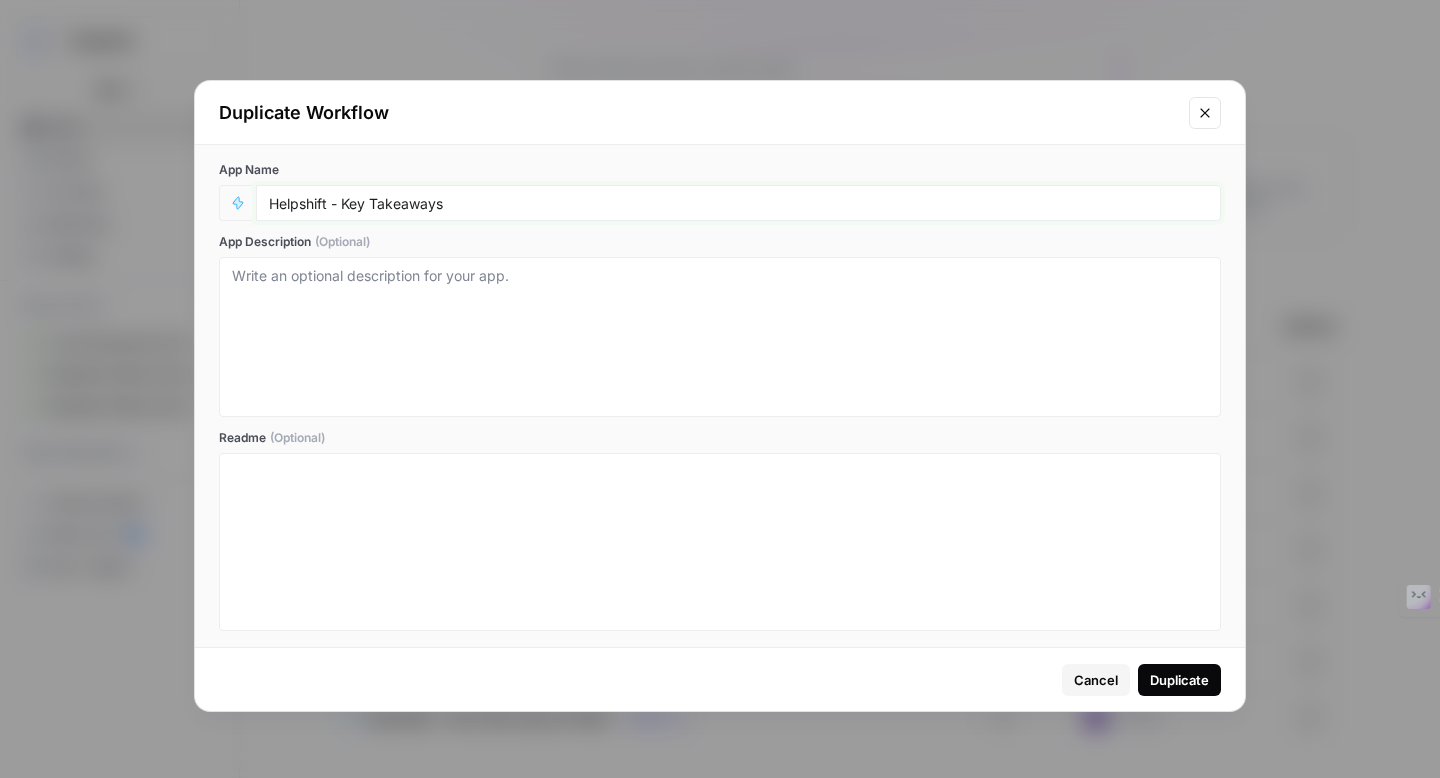 type on "Helpshift - Key Takeaways" 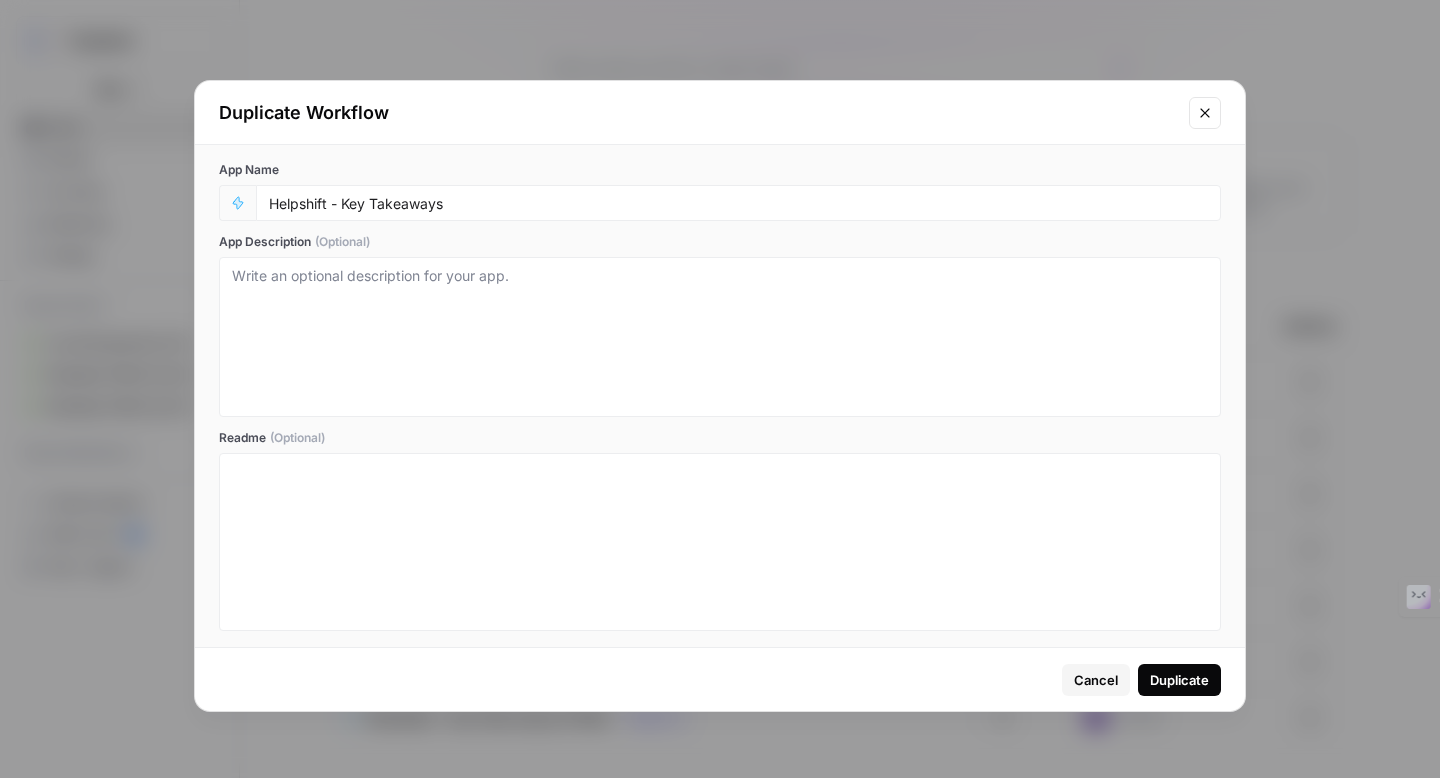 click on "Duplicate" at bounding box center (1179, 680) 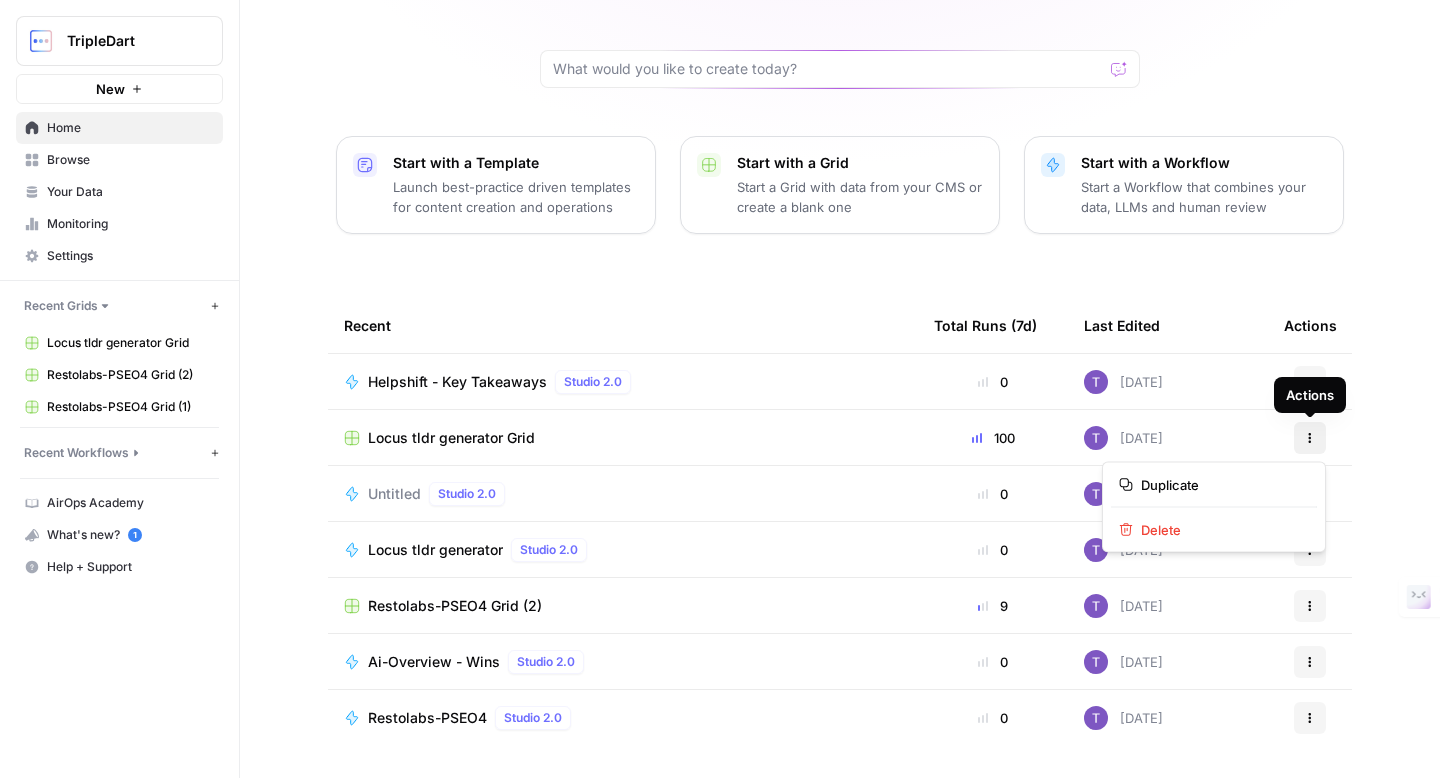 click on "Actions" at bounding box center (1310, 438) 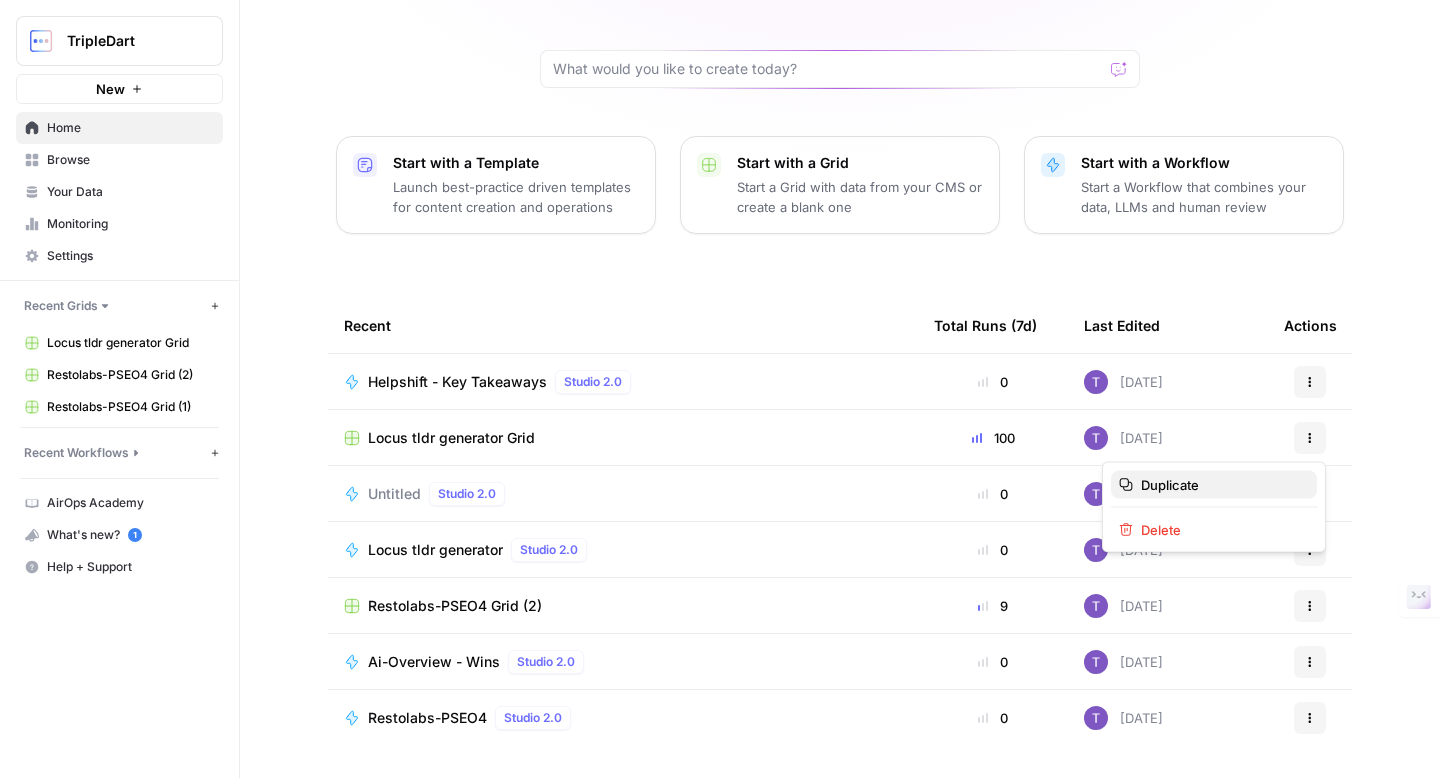 click on "Duplicate" at bounding box center (1214, 485) 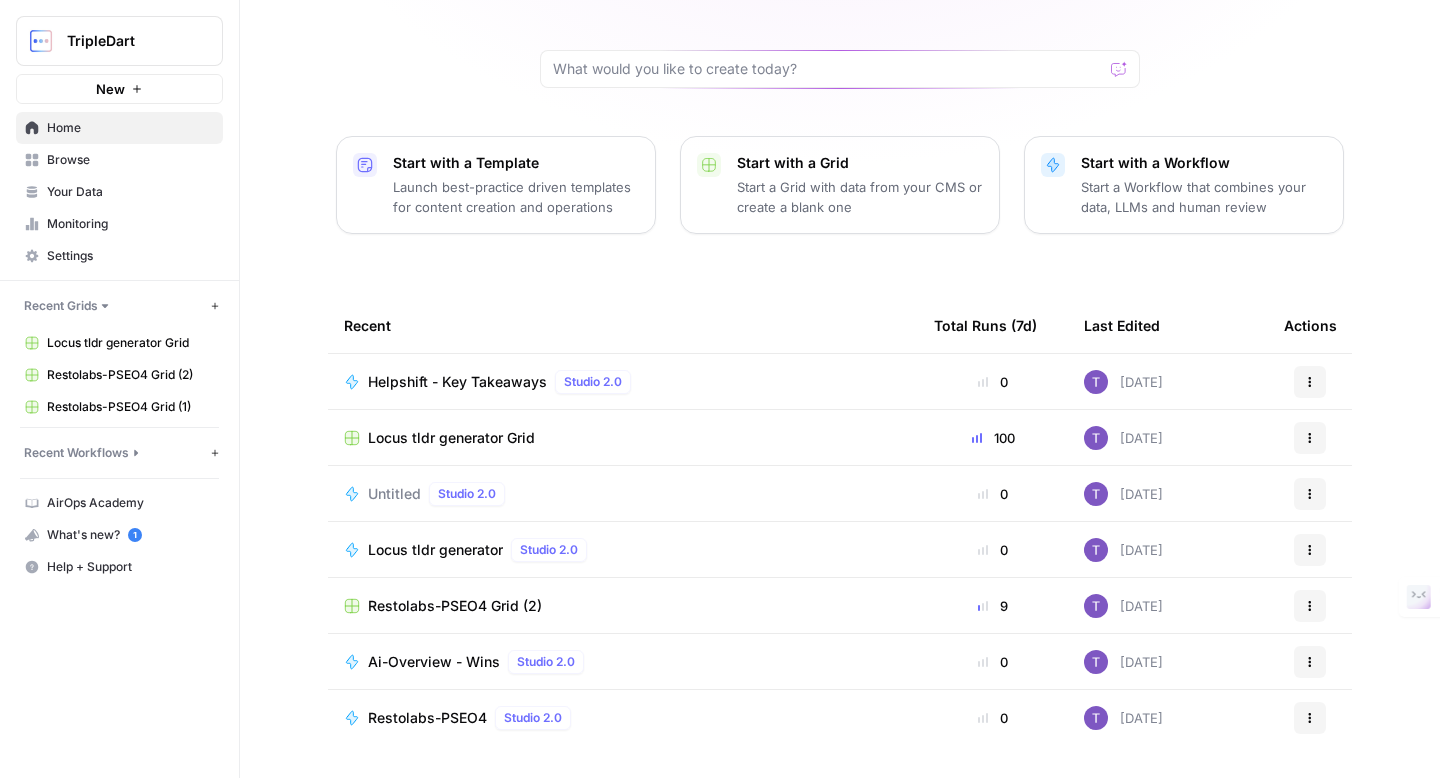 scroll, scrollTop: 0, scrollLeft: 0, axis: both 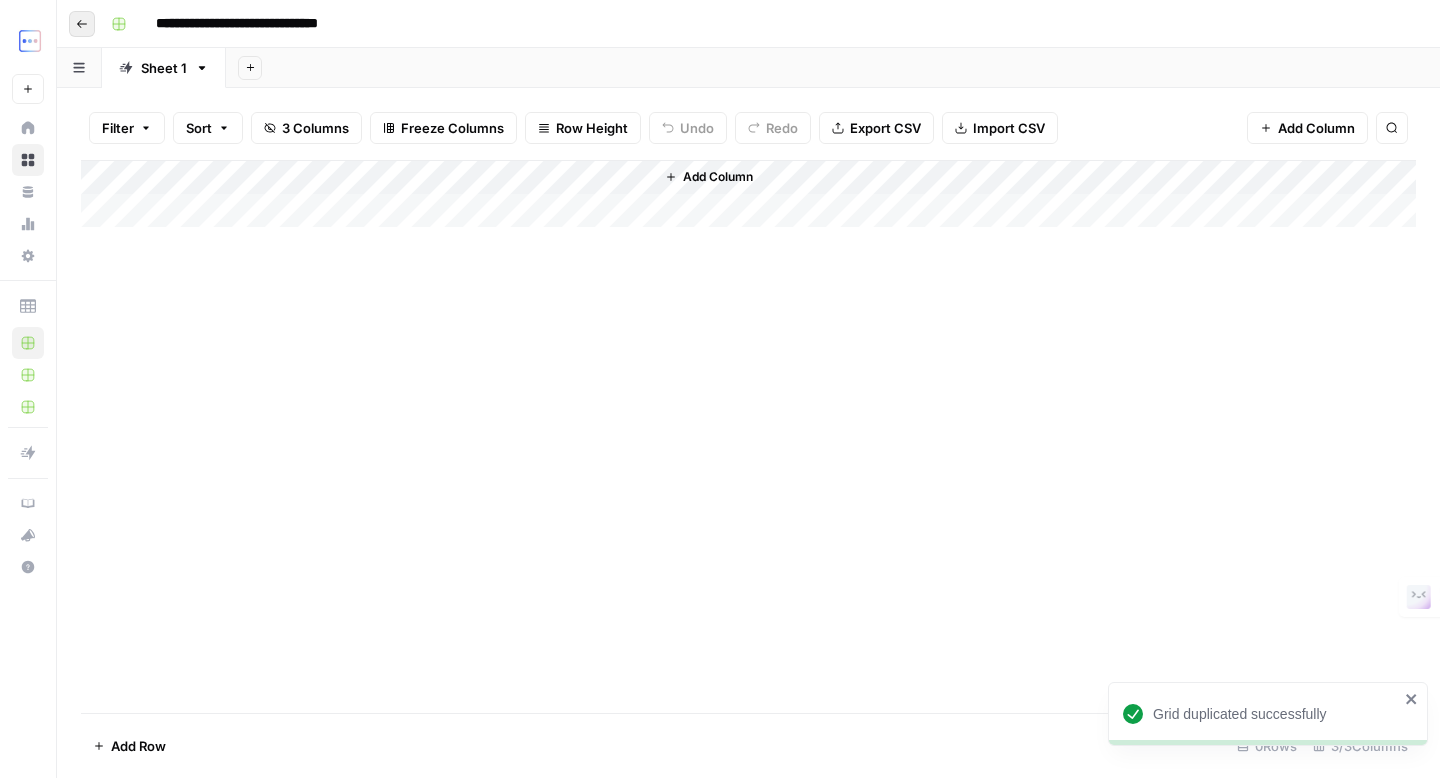 click 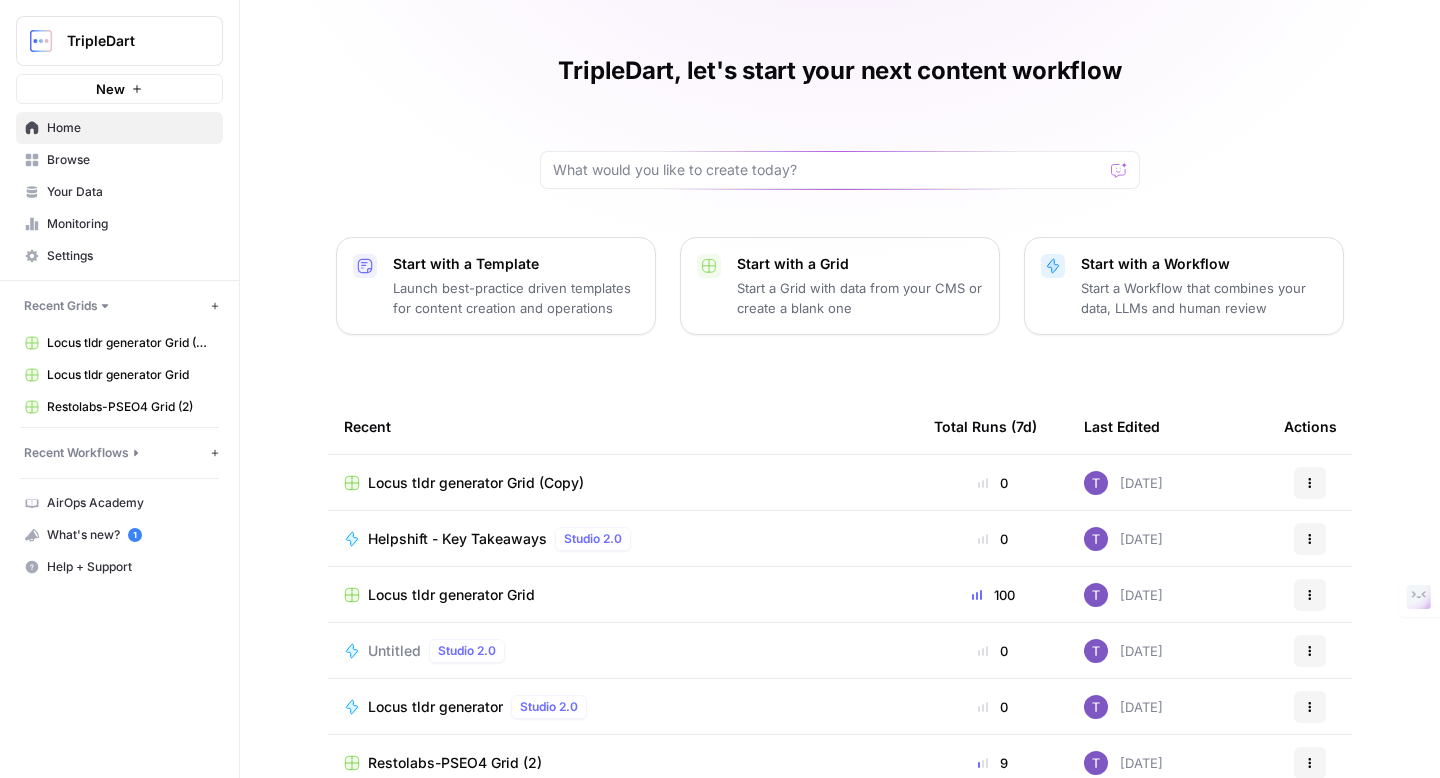 scroll, scrollTop: 99, scrollLeft: 0, axis: vertical 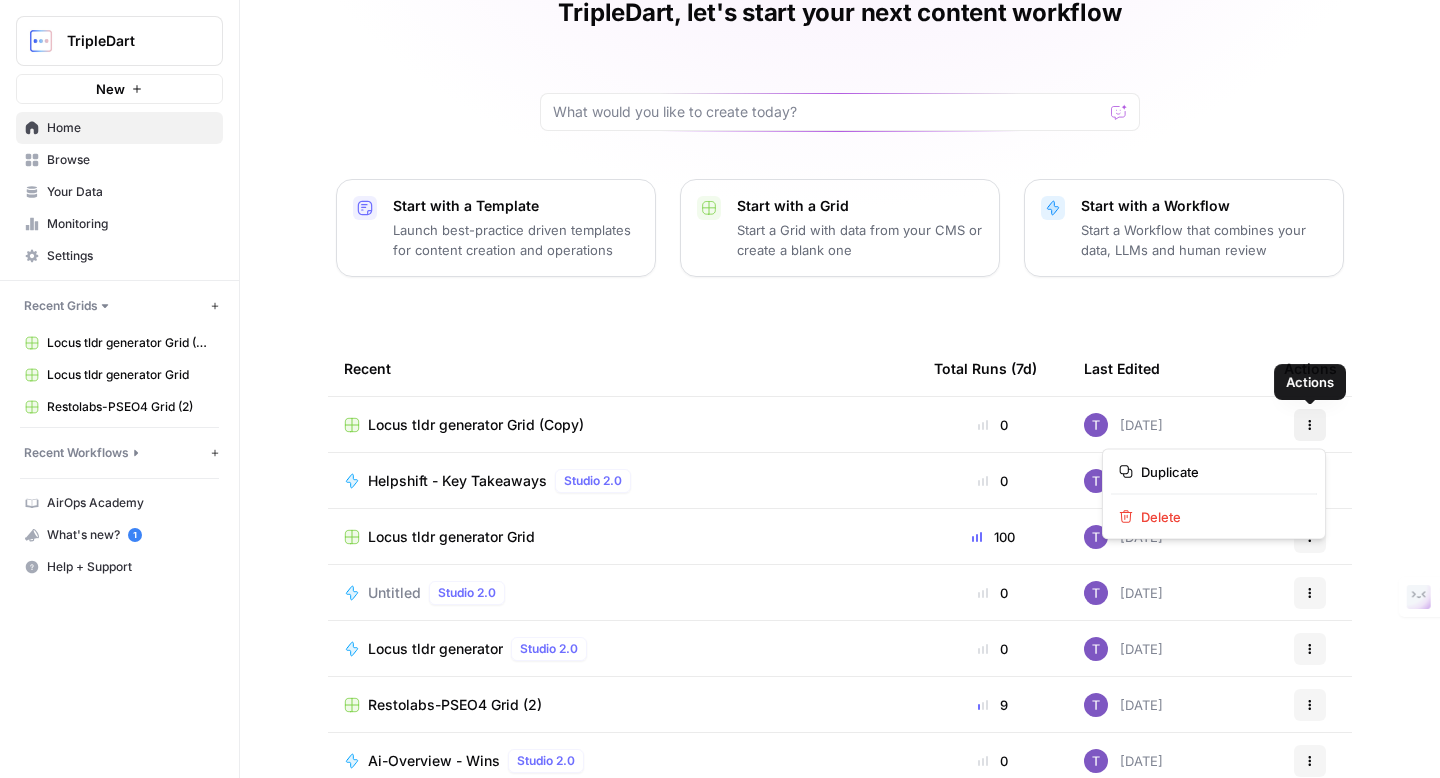 click 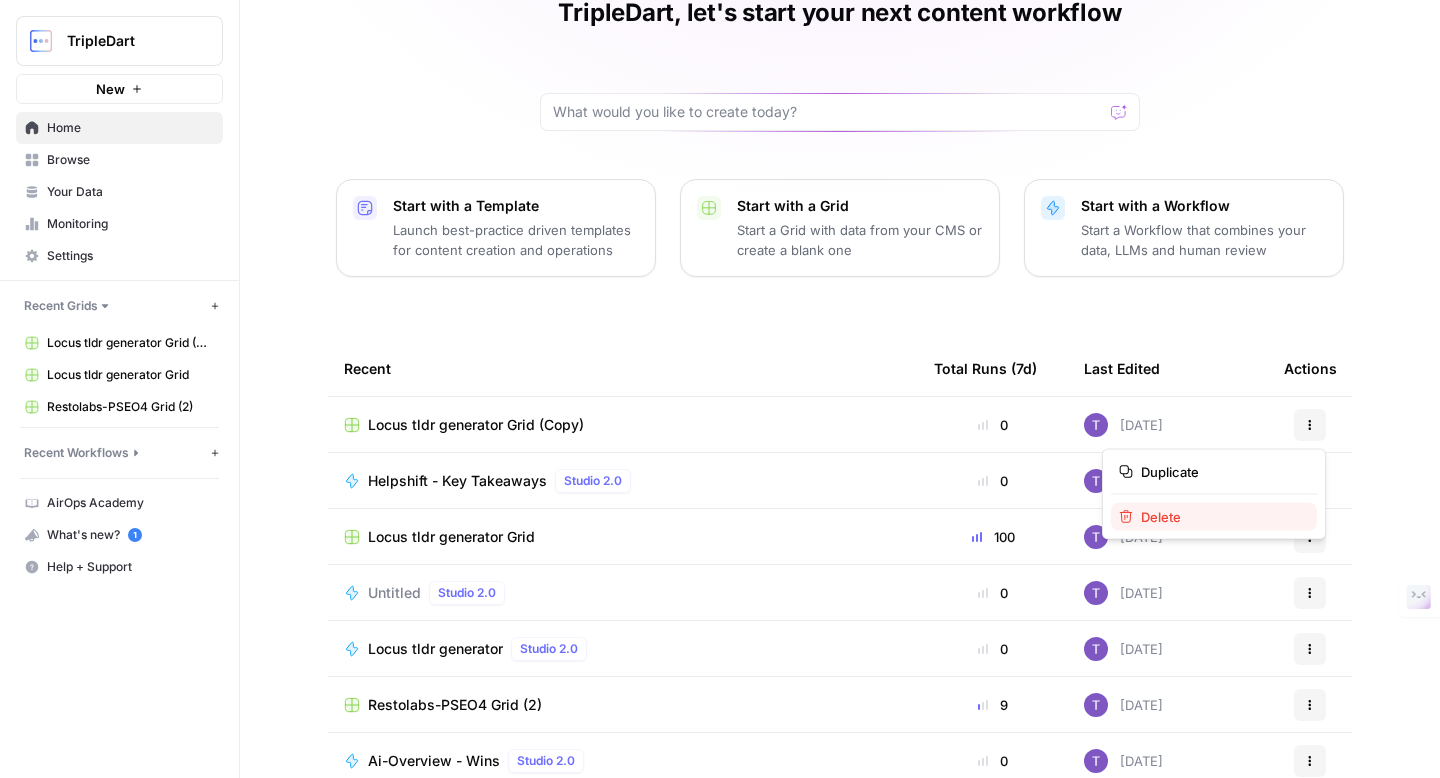 click on "Delete" at bounding box center [1214, 517] 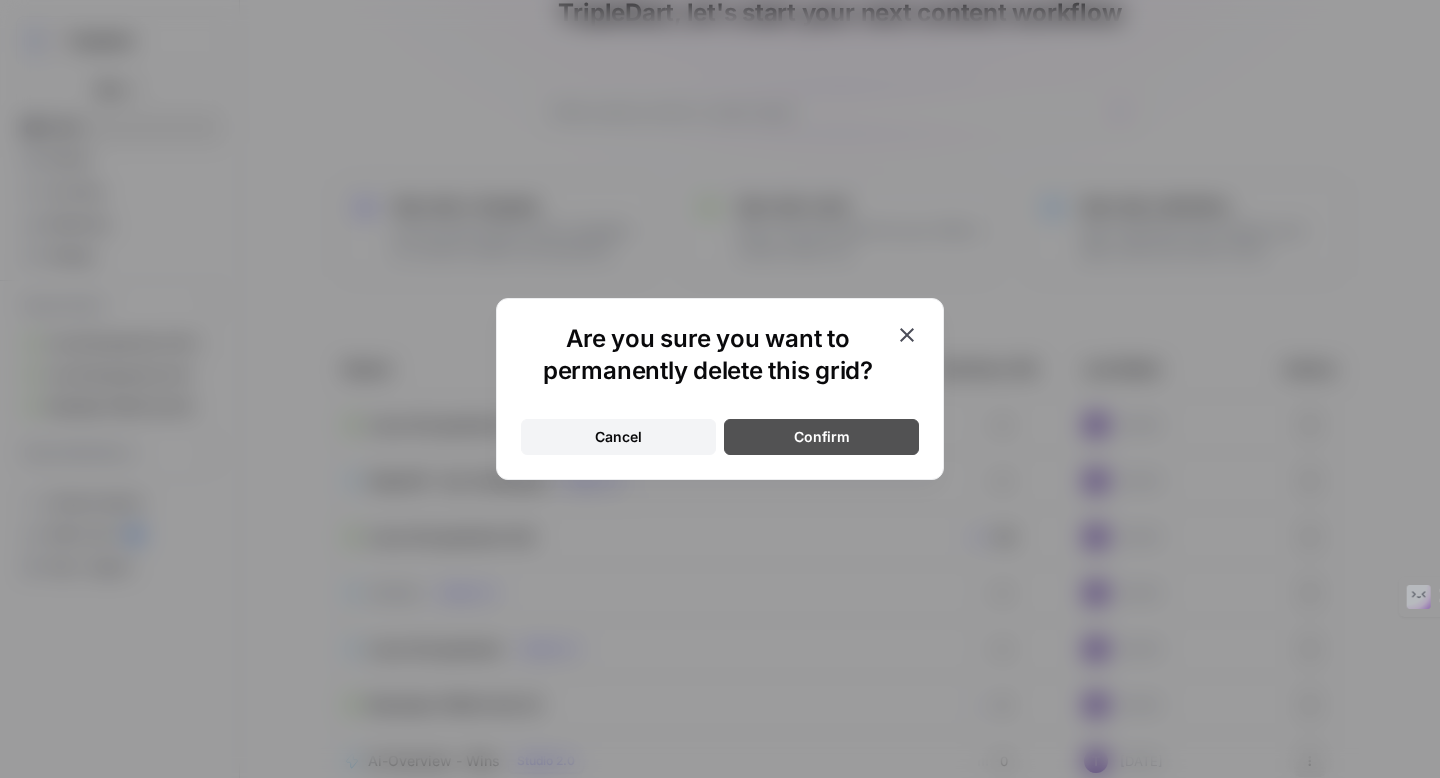 click on "Confirm" at bounding box center (822, 437) 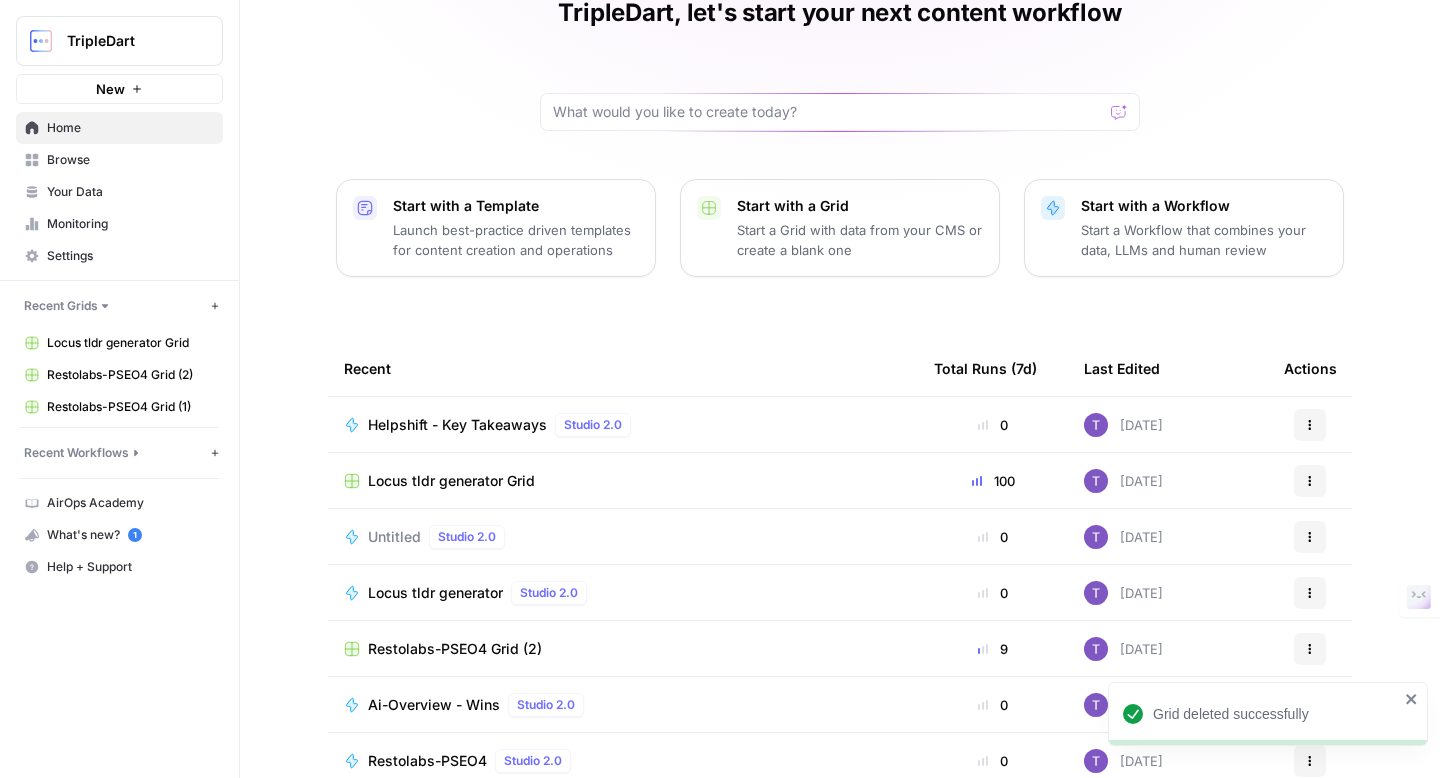 click on "Helpshift - Key Takeaways" at bounding box center [457, 425] 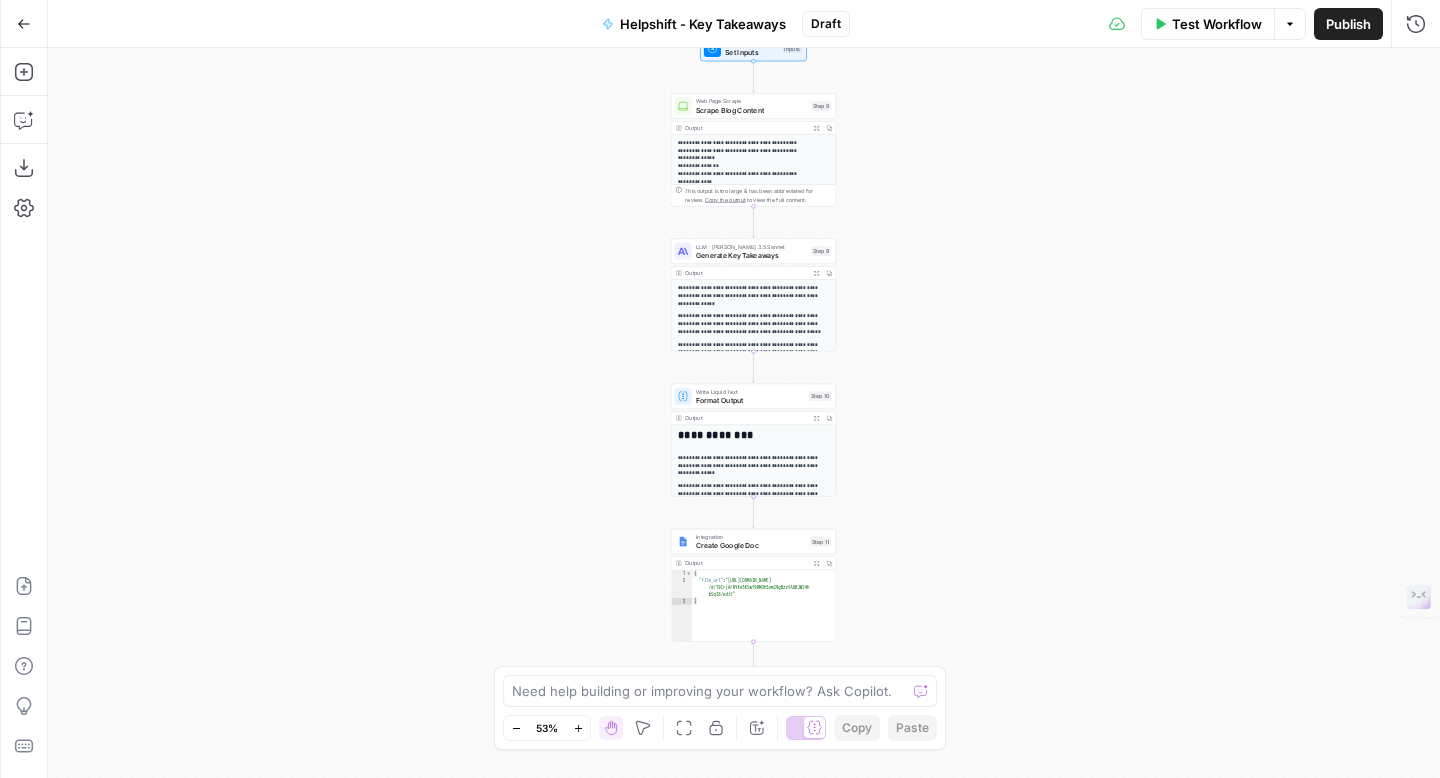 click on "**********" at bounding box center [744, 413] 